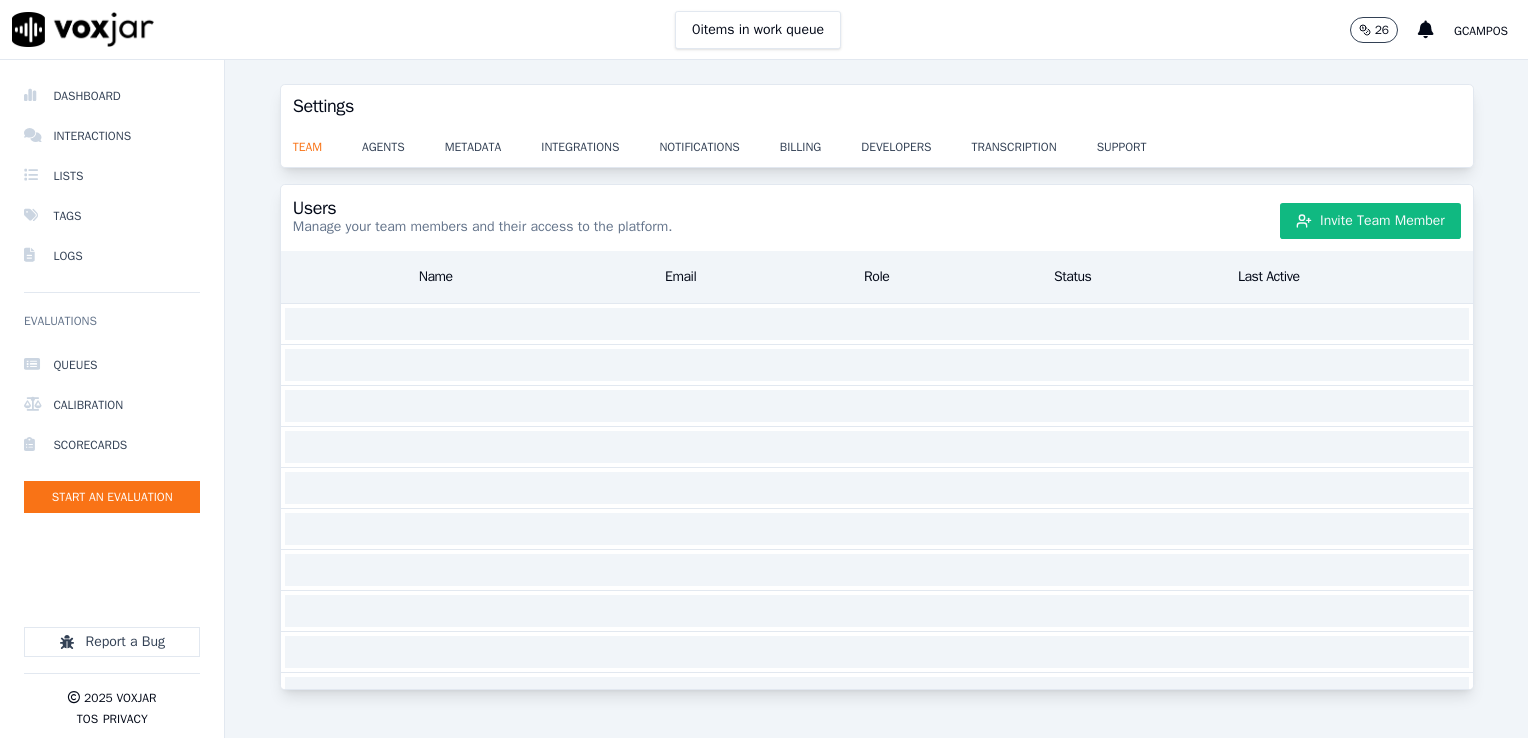 scroll, scrollTop: 0, scrollLeft: 0, axis: both 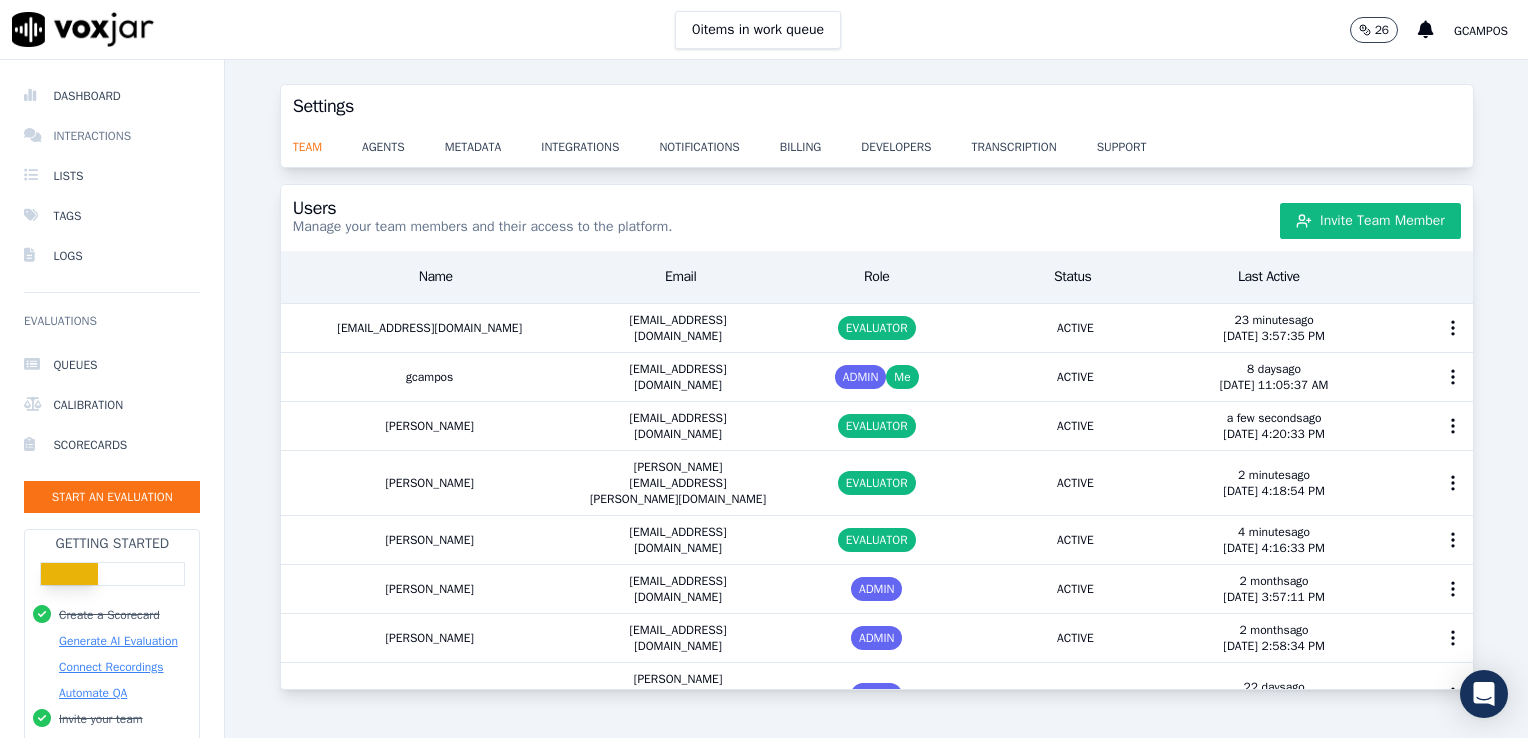 click on "Interactions" at bounding box center [112, 136] 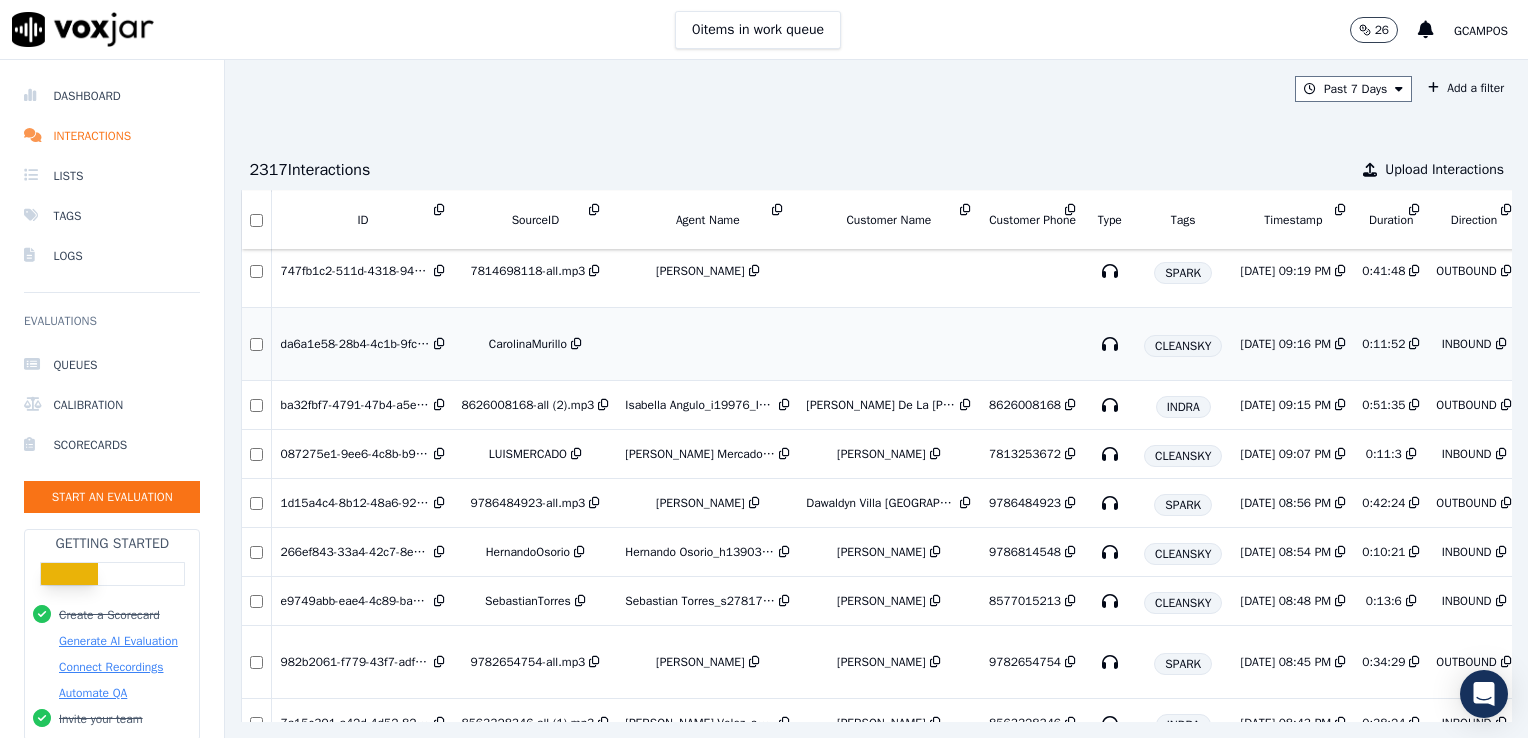 scroll, scrollTop: 0, scrollLeft: 0, axis: both 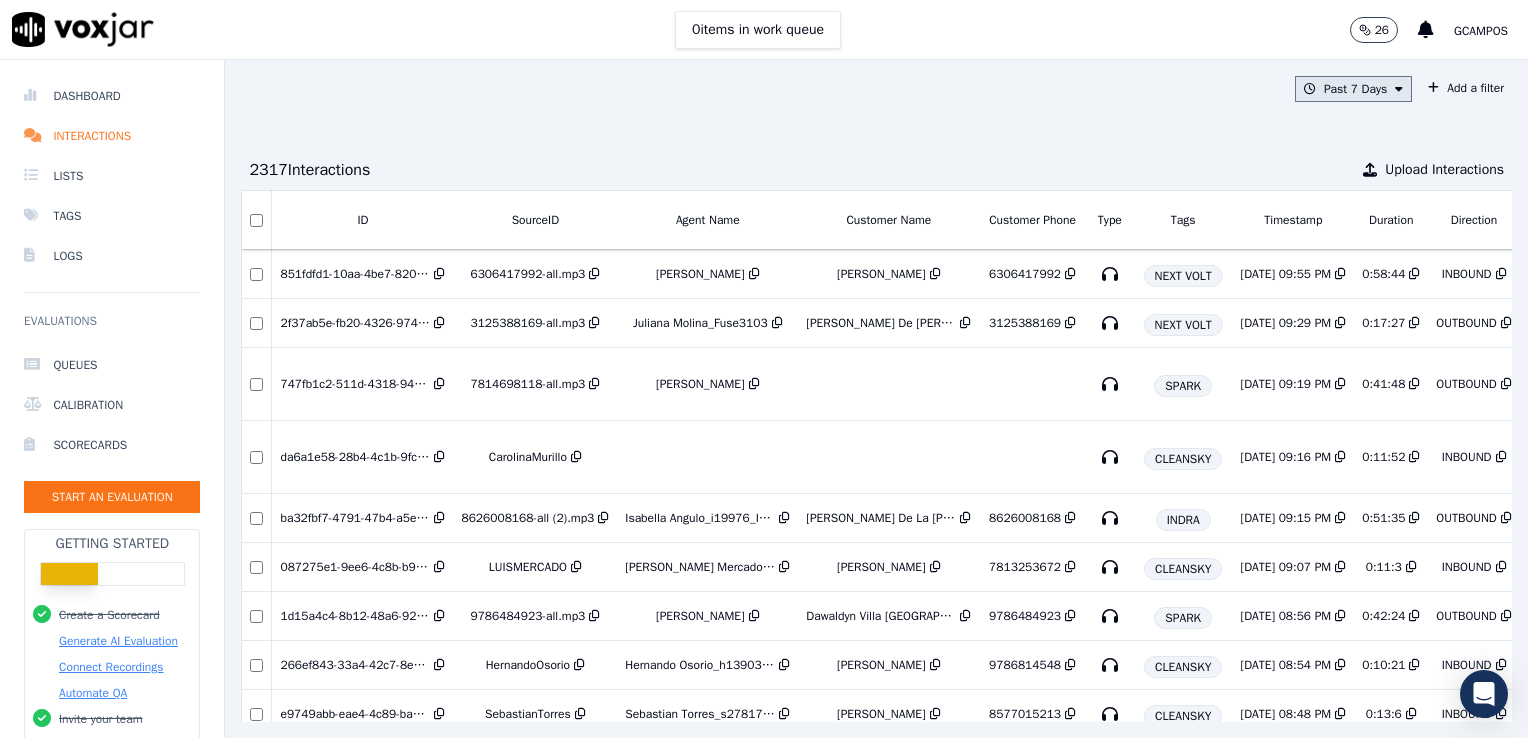 click at bounding box center [1399, 89] 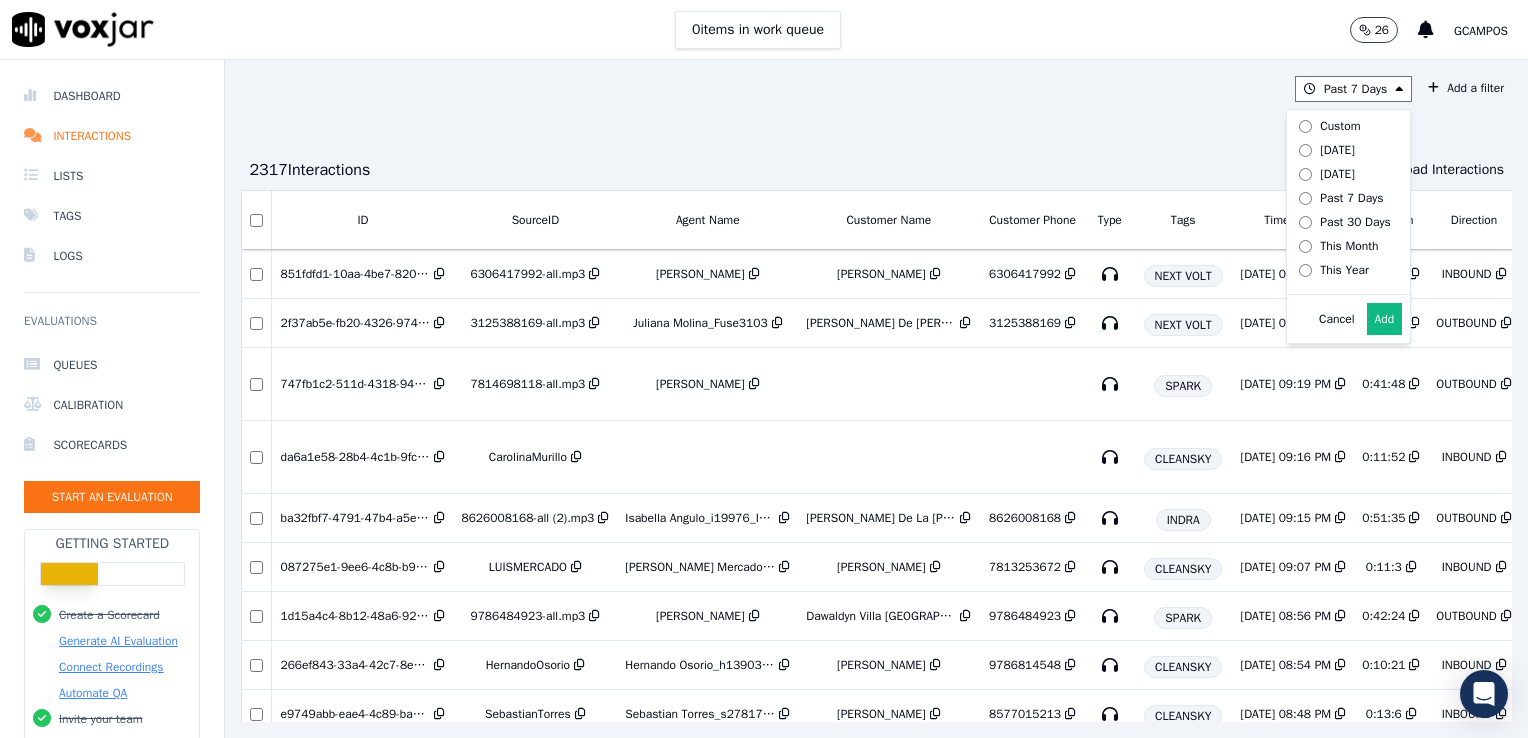 click on "Past 7 Days       Custom     Today     Yesterday     Past 7 Days     Past 30 Days     This Month     This Year         Cancel   Add
Add a filter" at bounding box center [876, 89] 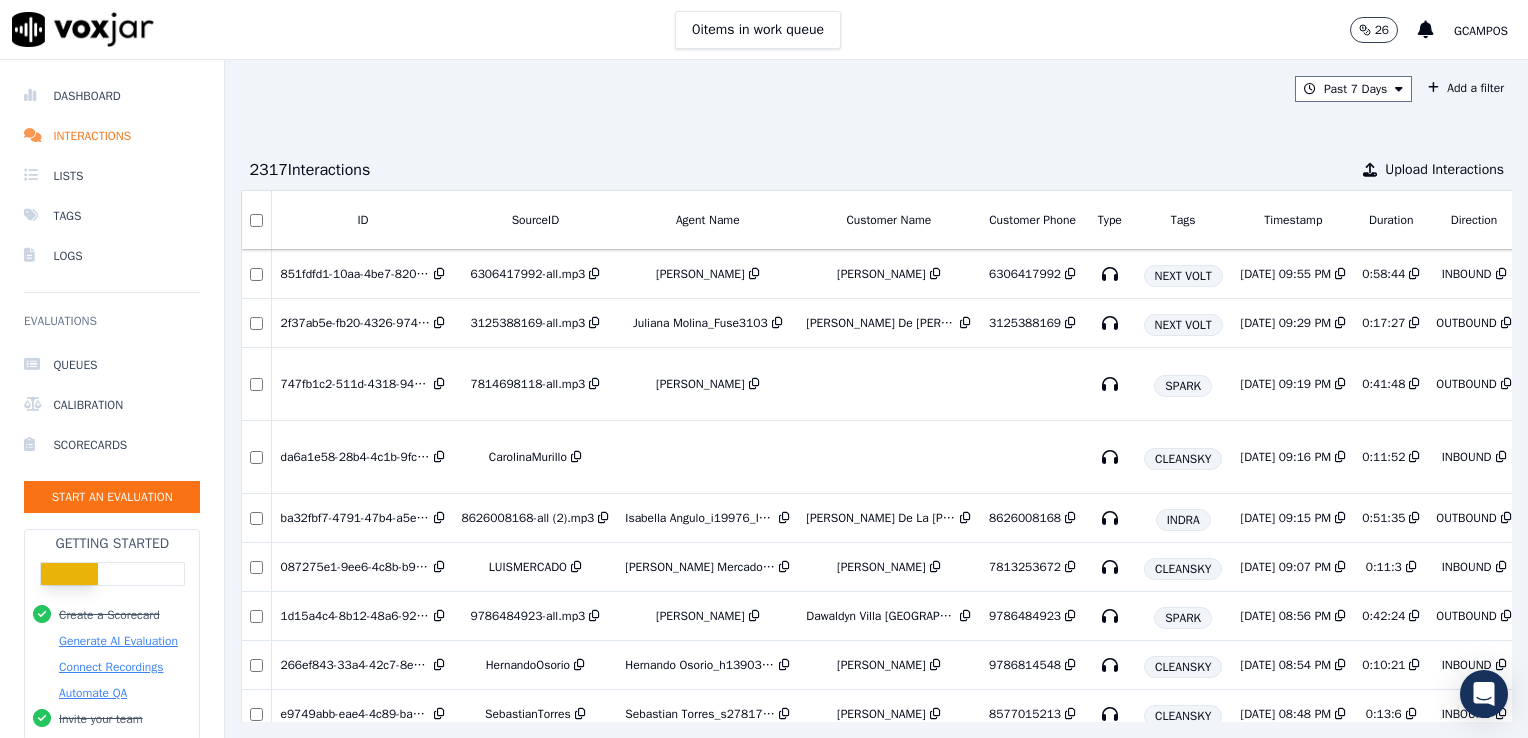scroll, scrollTop: 0, scrollLeft: 218, axis: horizontal 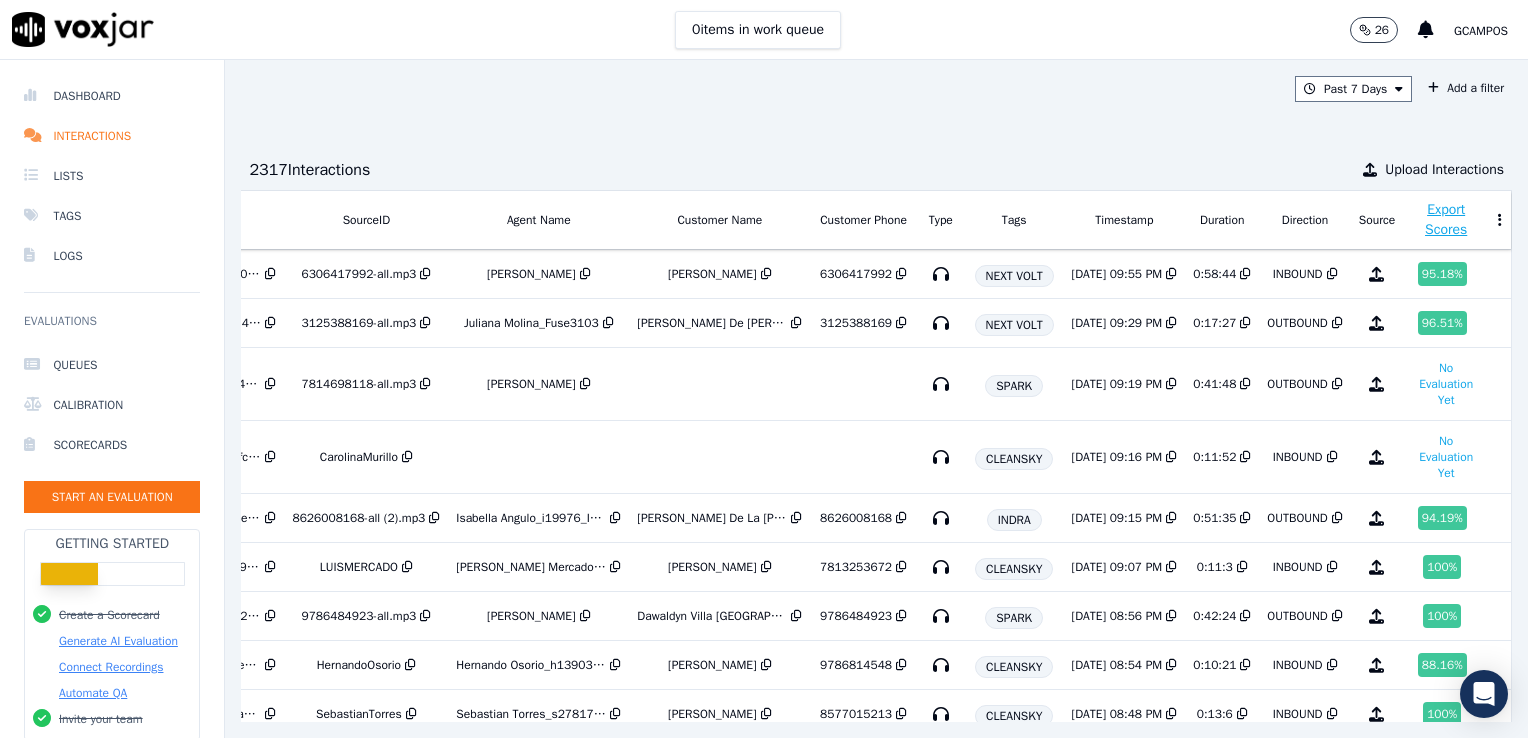 click on "Export Scores" at bounding box center (1446, 220) 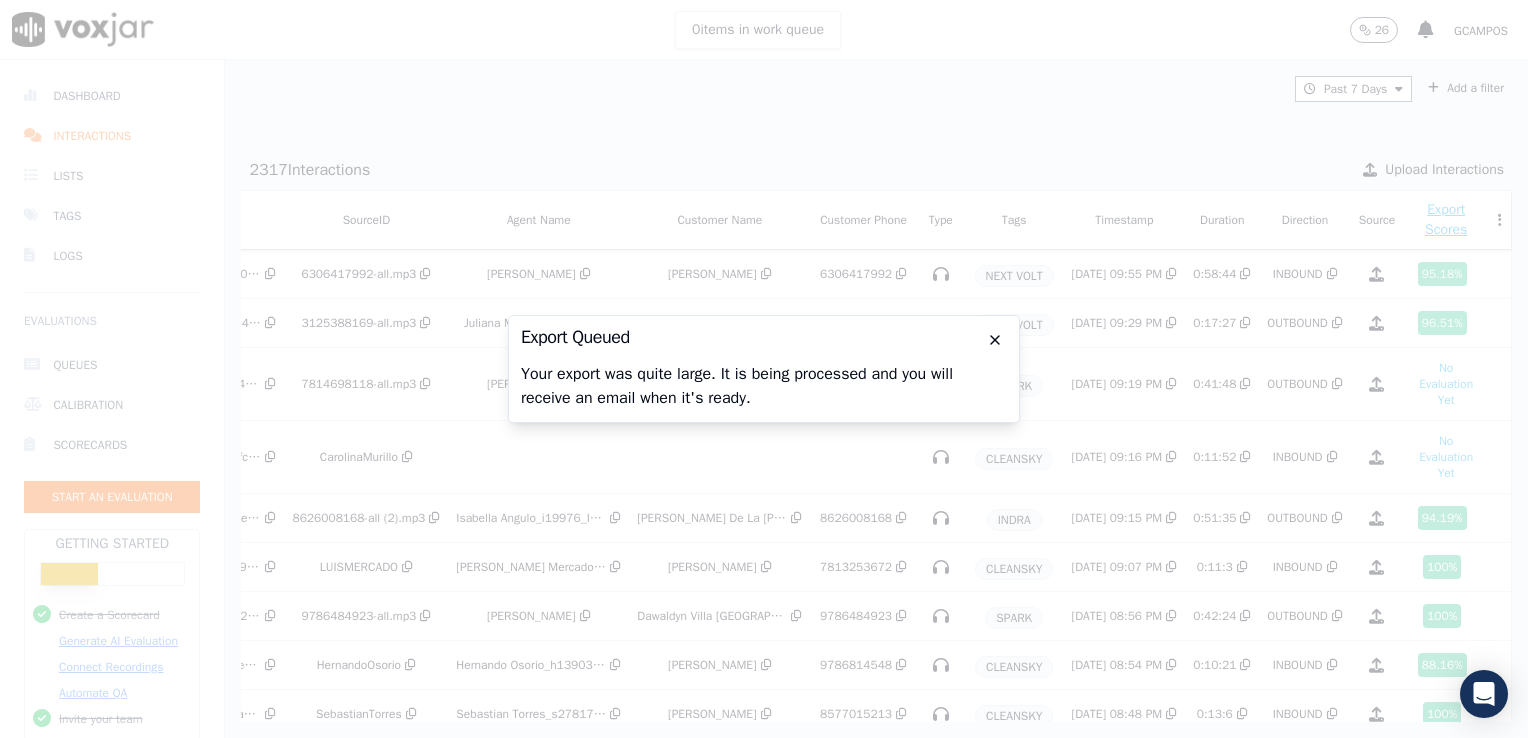 click 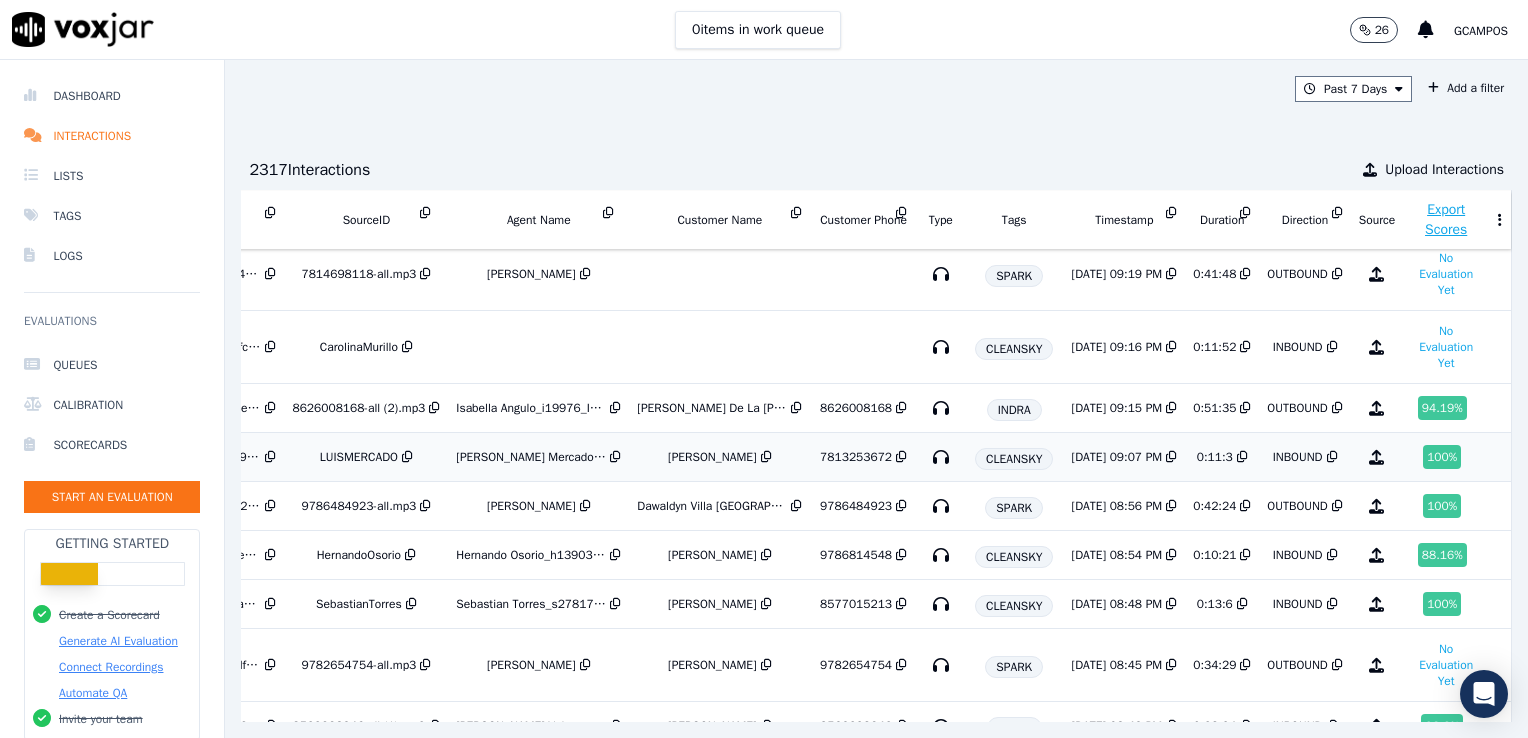 scroll, scrollTop: 0, scrollLeft: 218, axis: horizontal 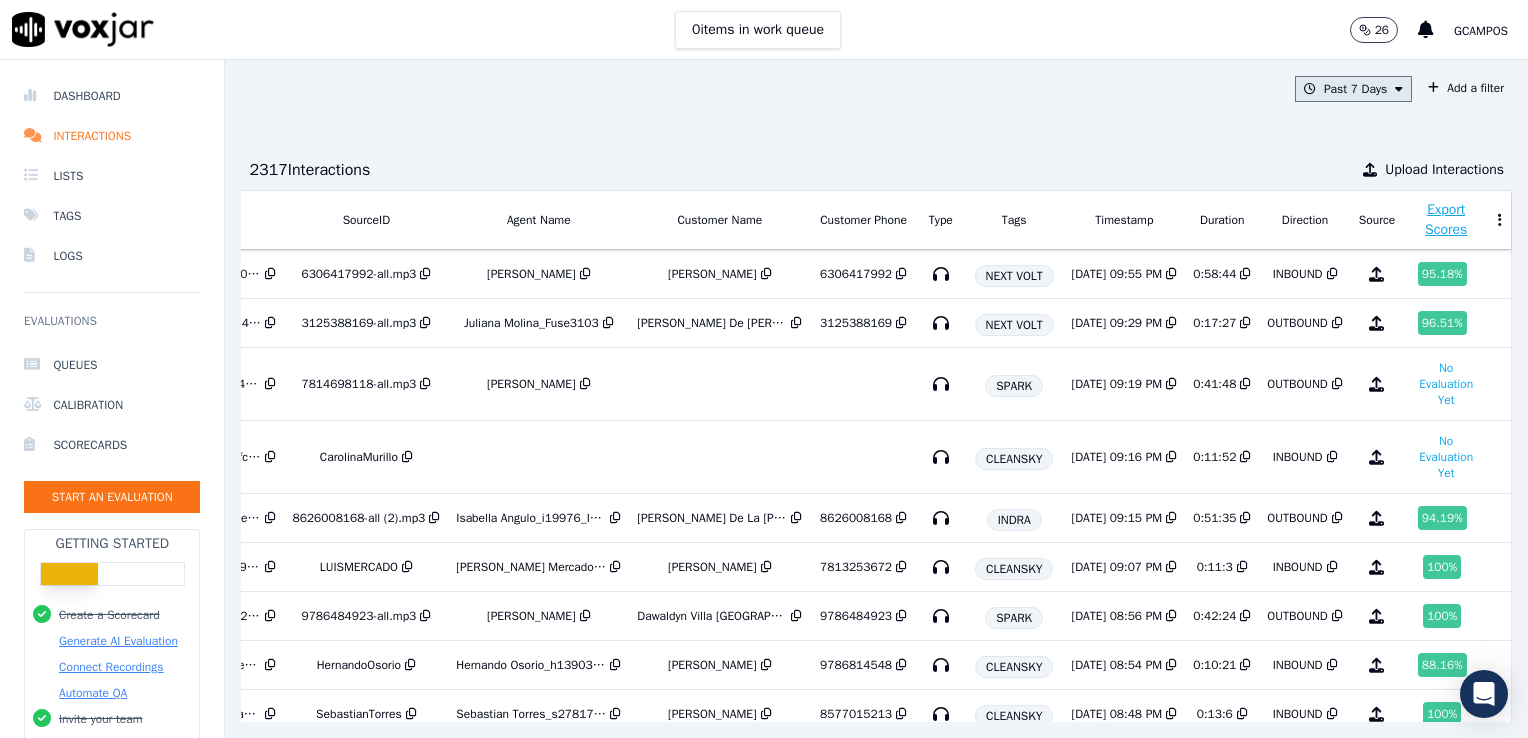 click on "Past 7 Days" at bounding box center [1353, 89] 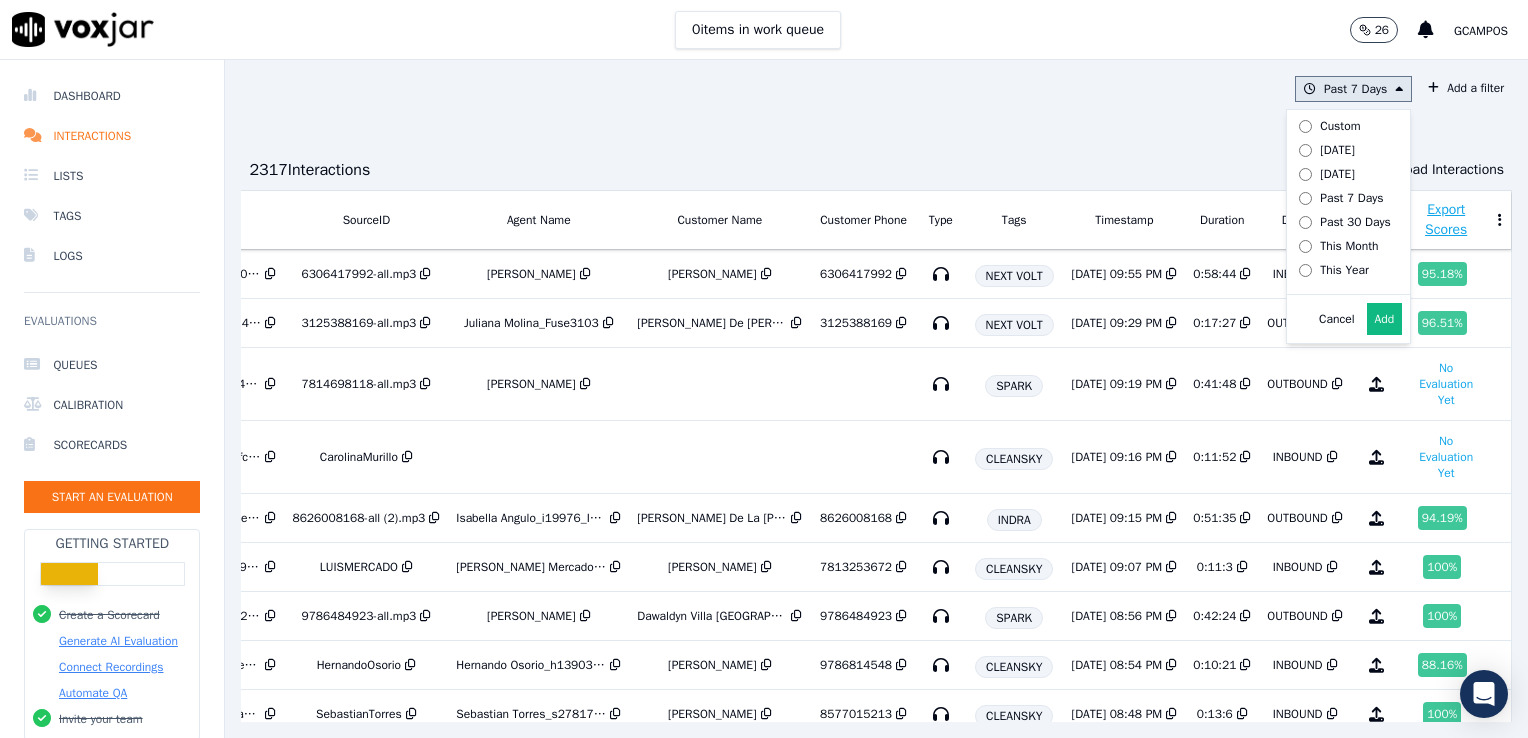 click on "Today" at bounding box center [1337, 150] 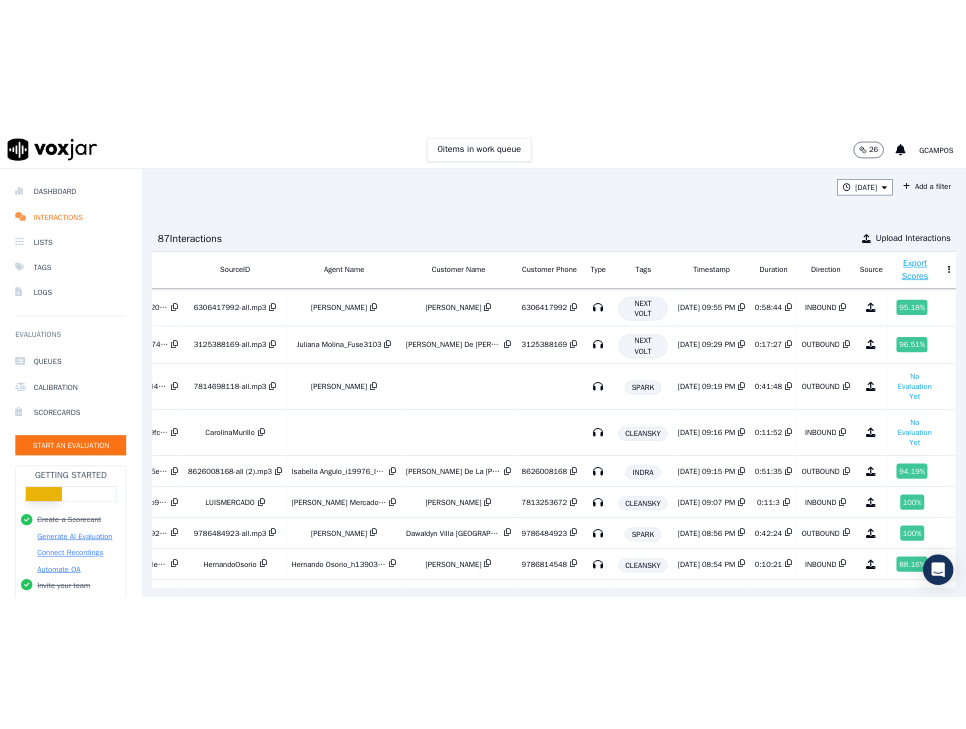 scroll, scrollTop: 0, scrollLeft: 212, axis: horizontal 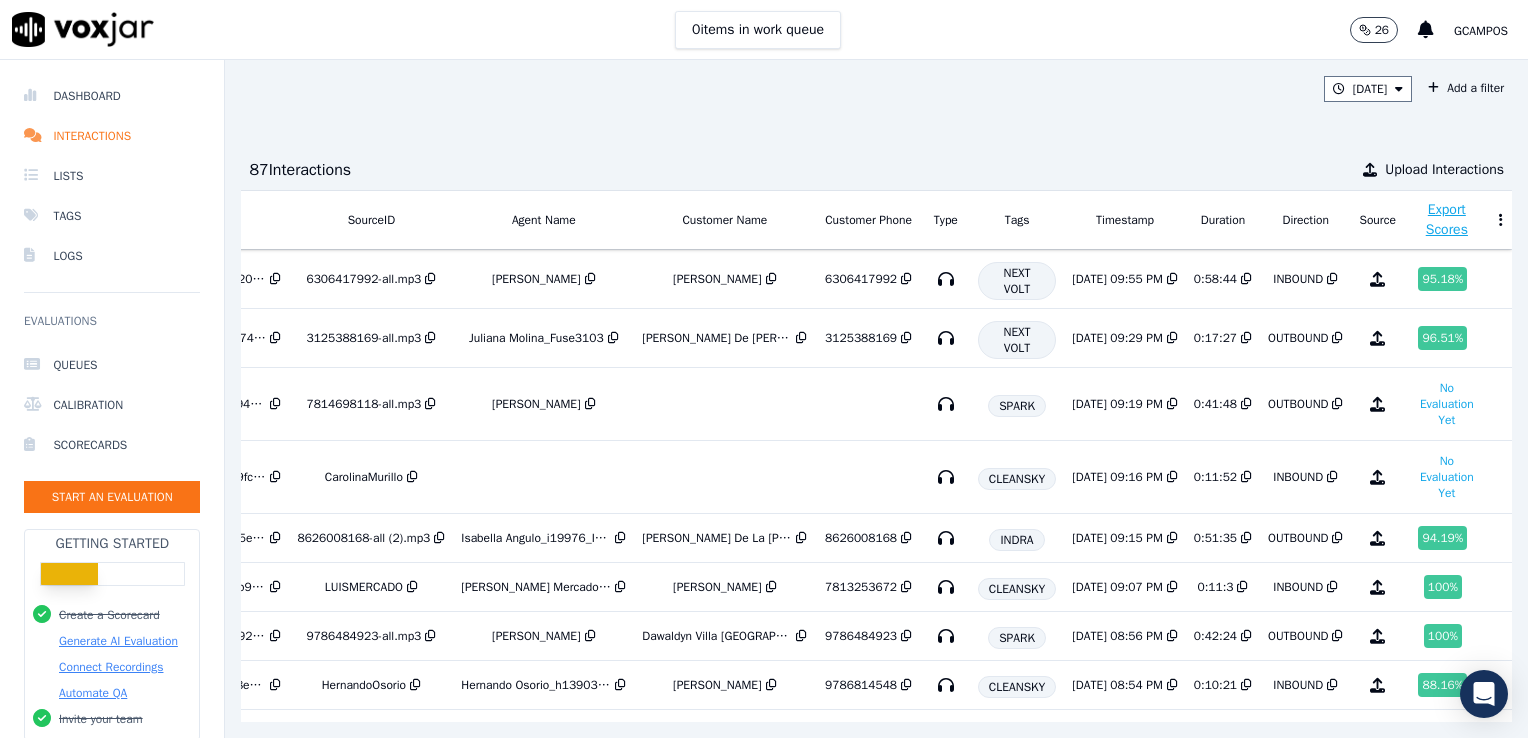 click on "Export Scores" at bounding box center (1447, 220) 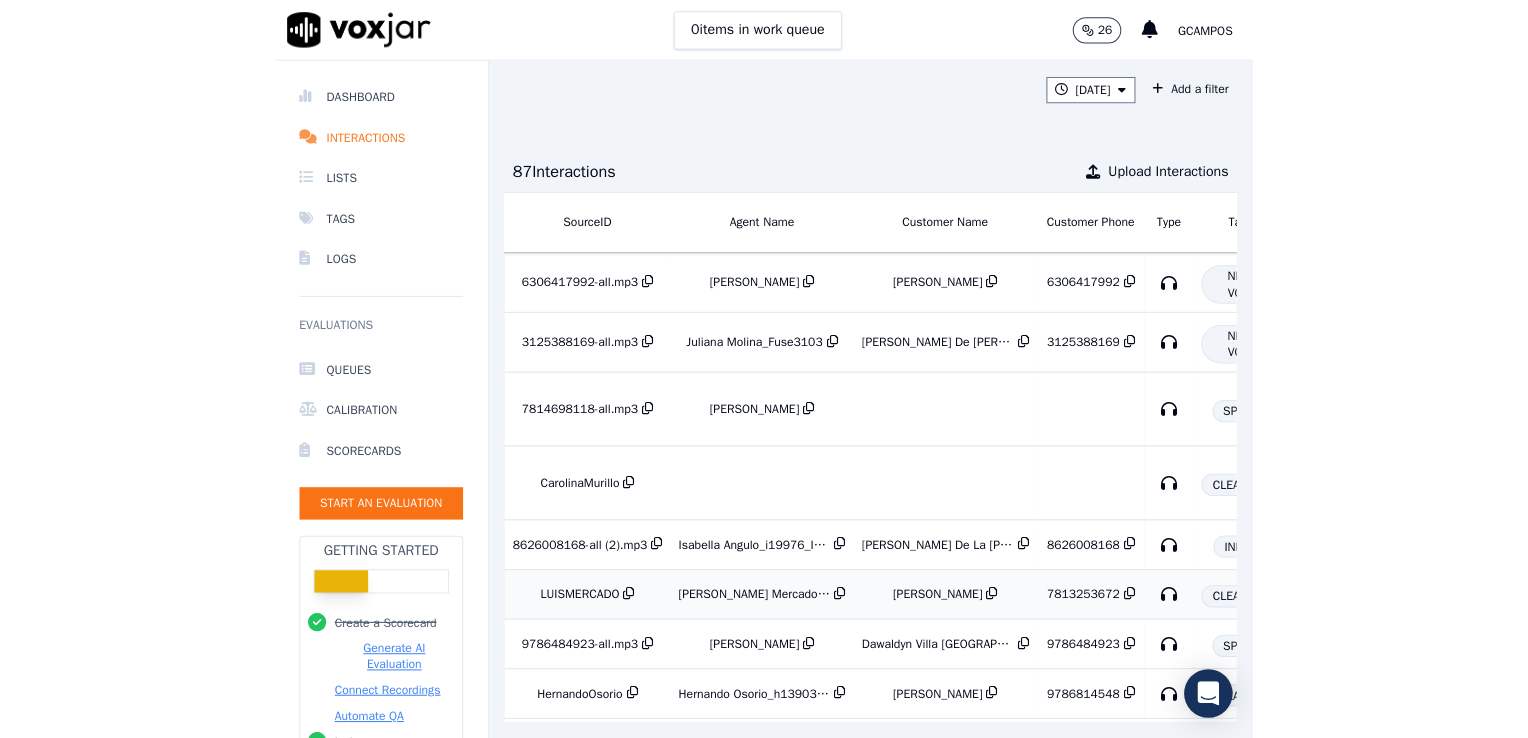 scroll, scrollTop: 0, scrollLeft: 0, axis: both 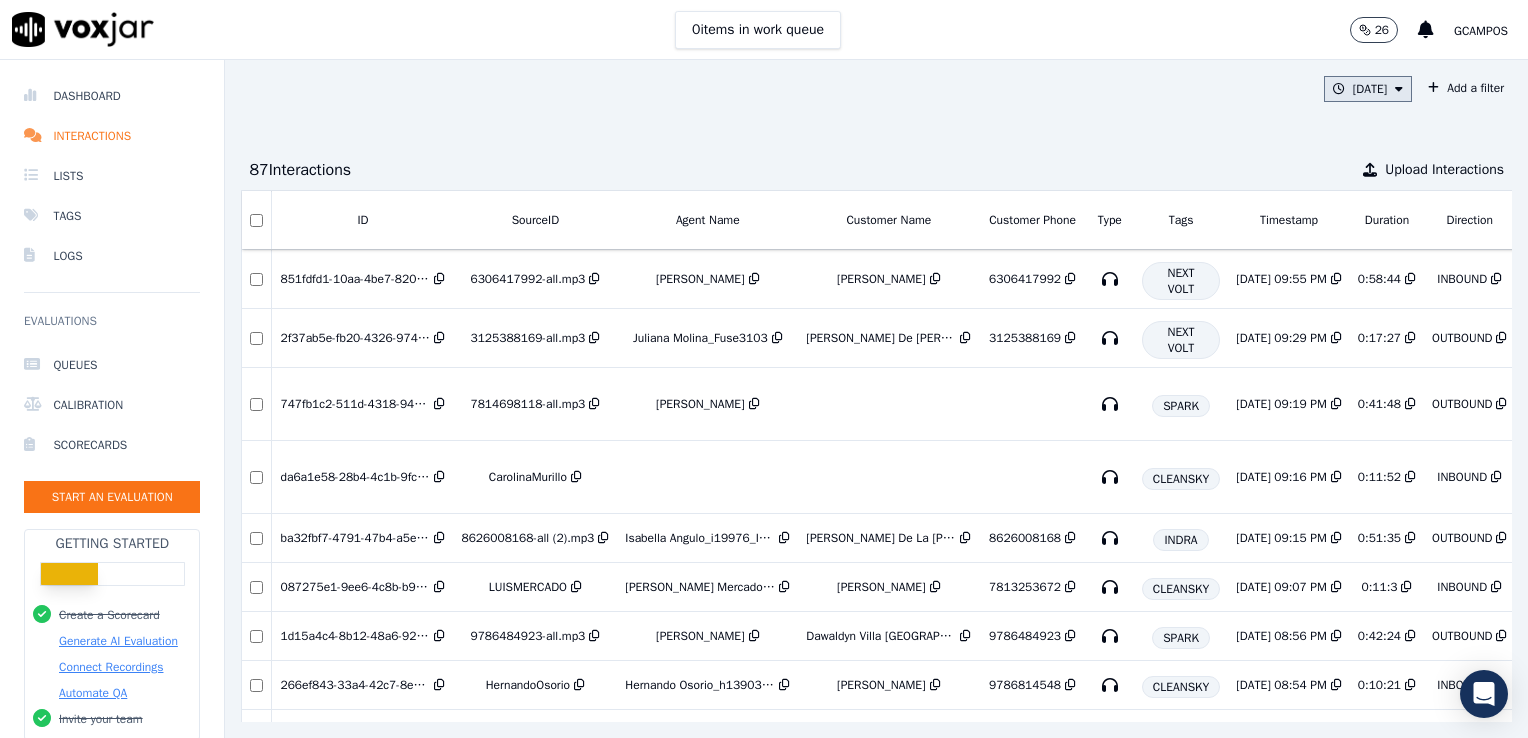 click at bounding box center [1399, 89] 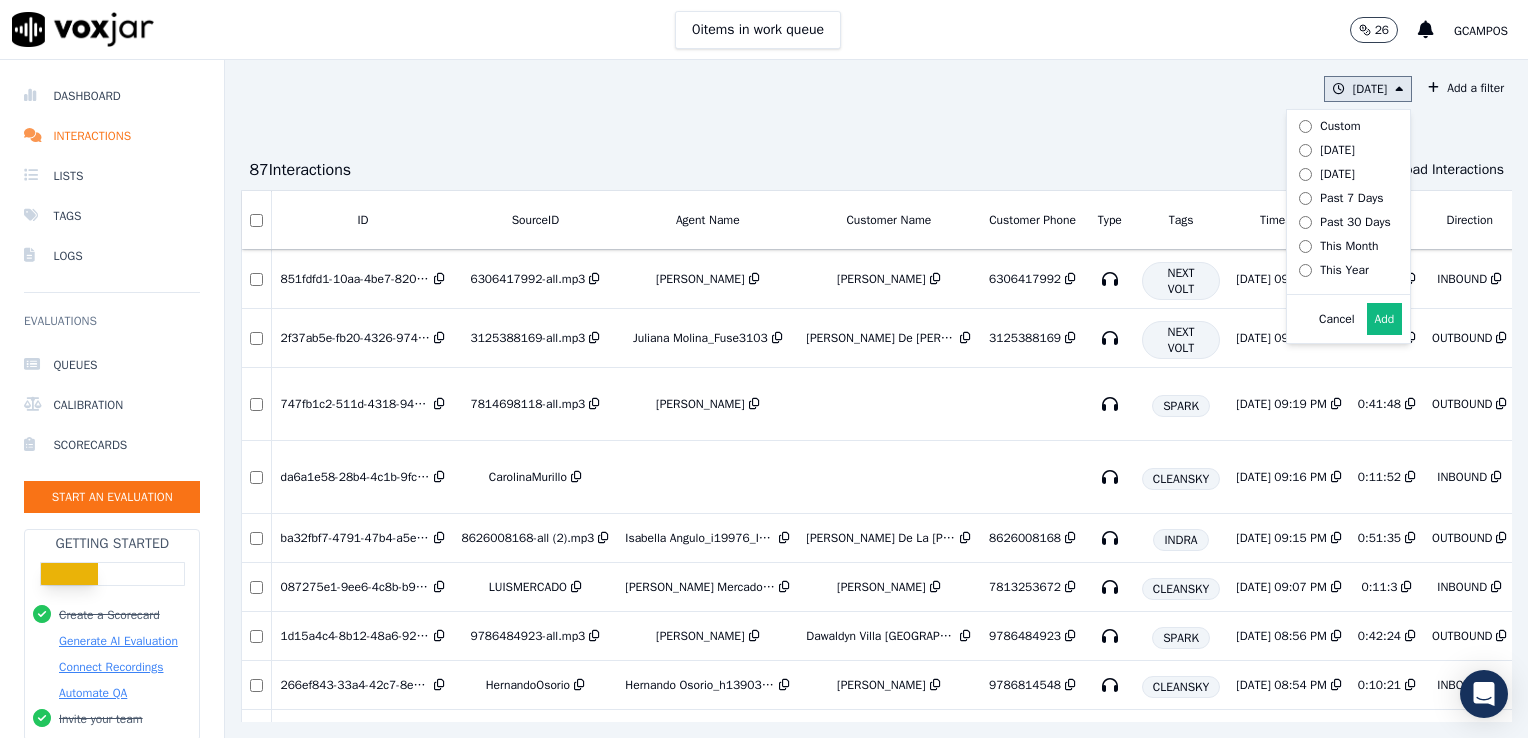 click on "Custom" at bounding box center (1340, 126) 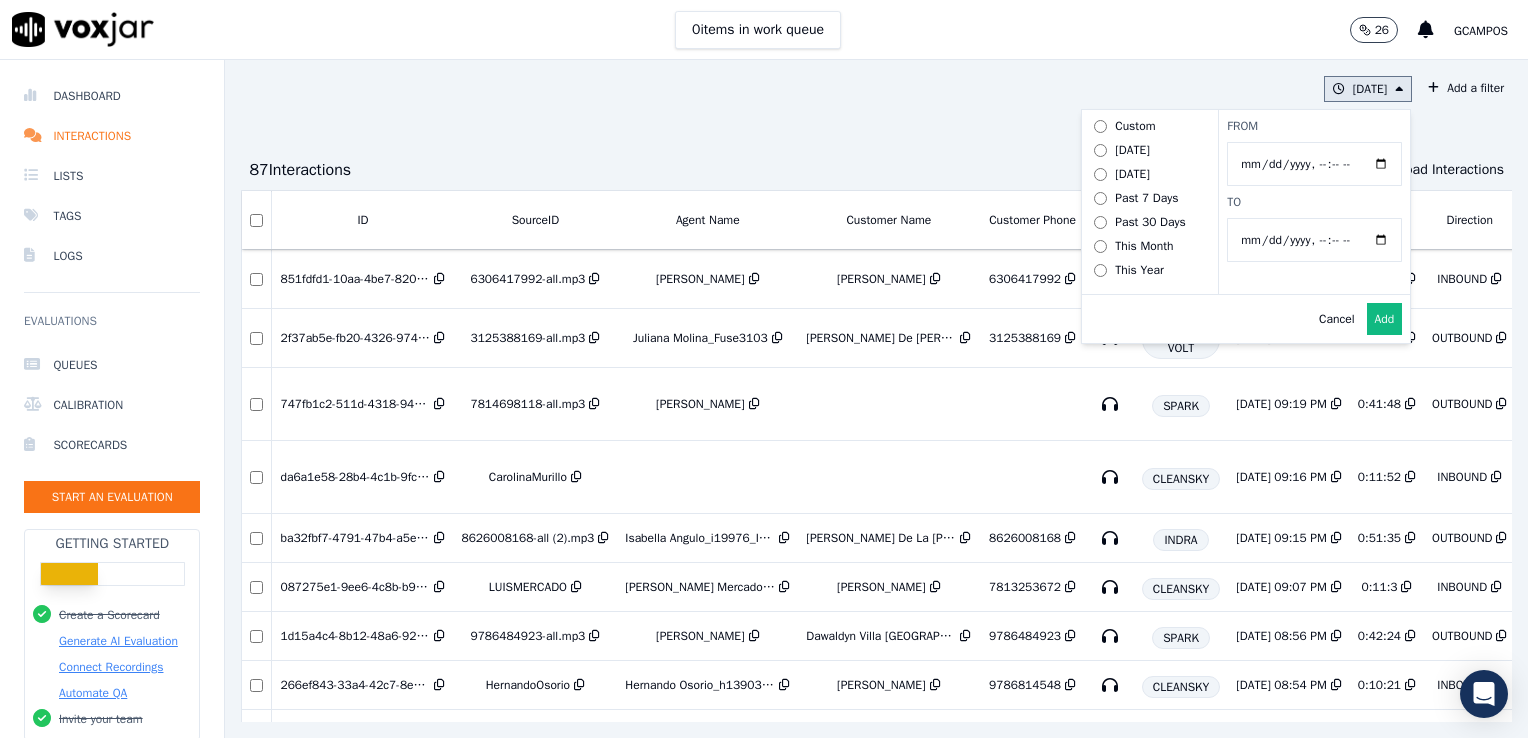 click on "From" at bounding box center [1314, 164] 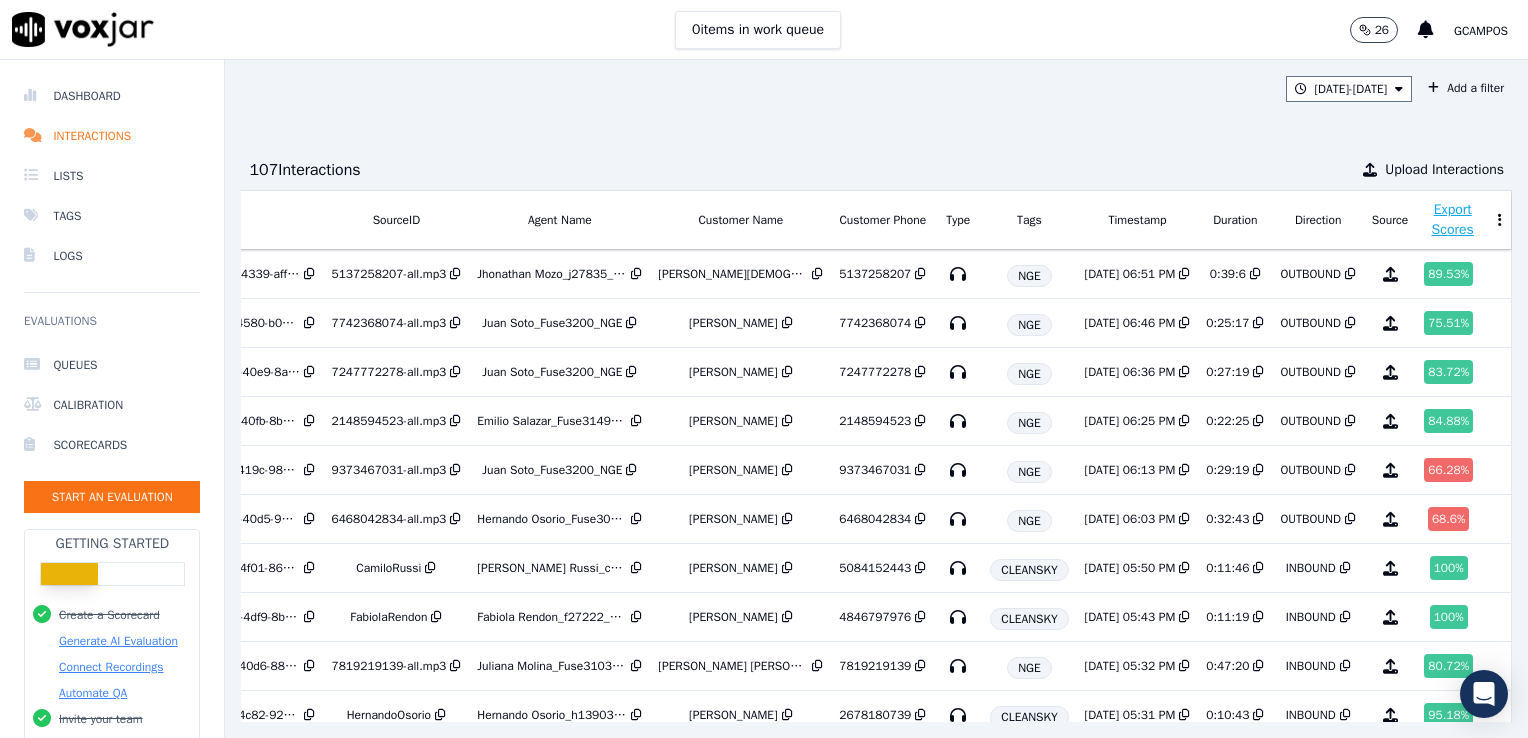 scroll, scrollTop: 0, scrollLeft: 180, axis: horizontal 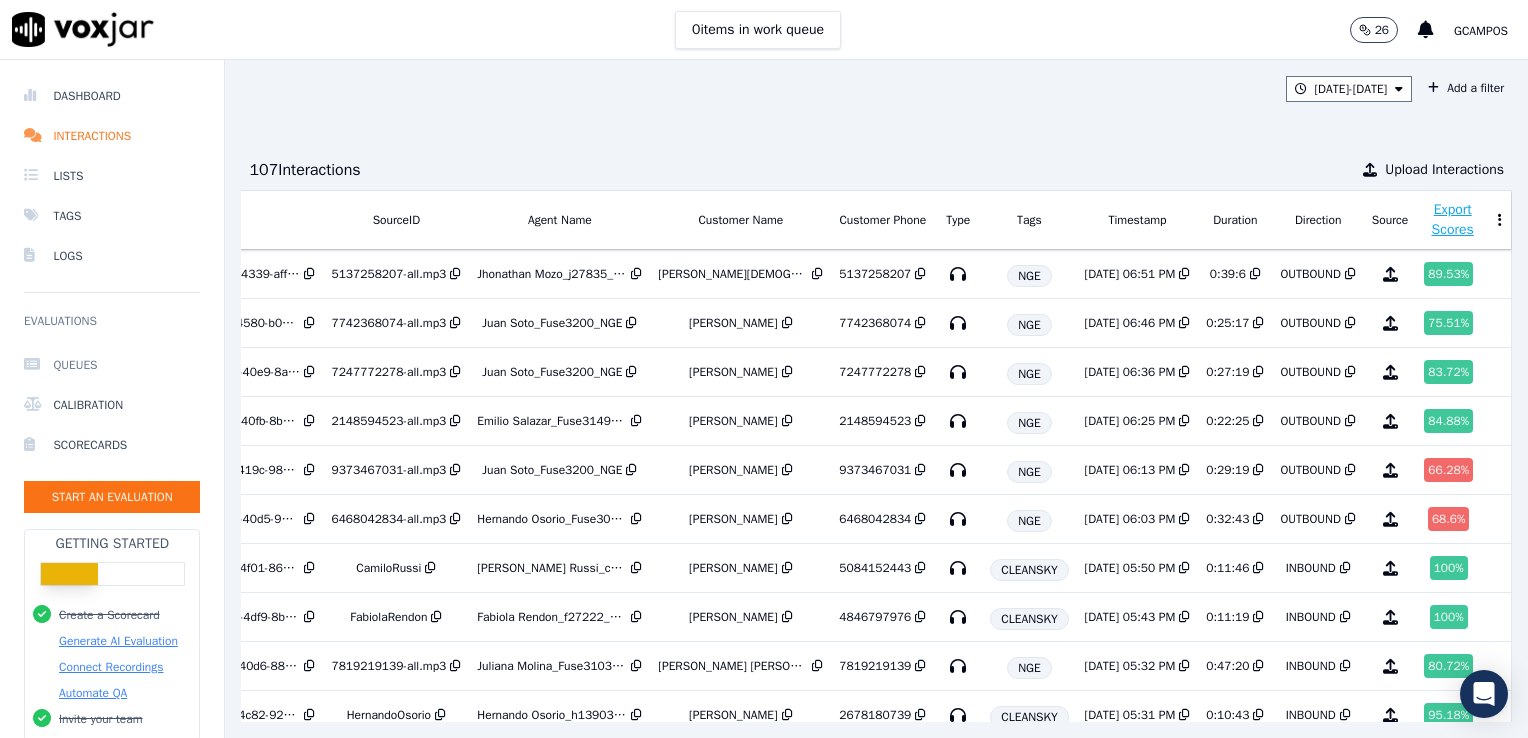 click on "Queues" at bounding box center (112, 365) 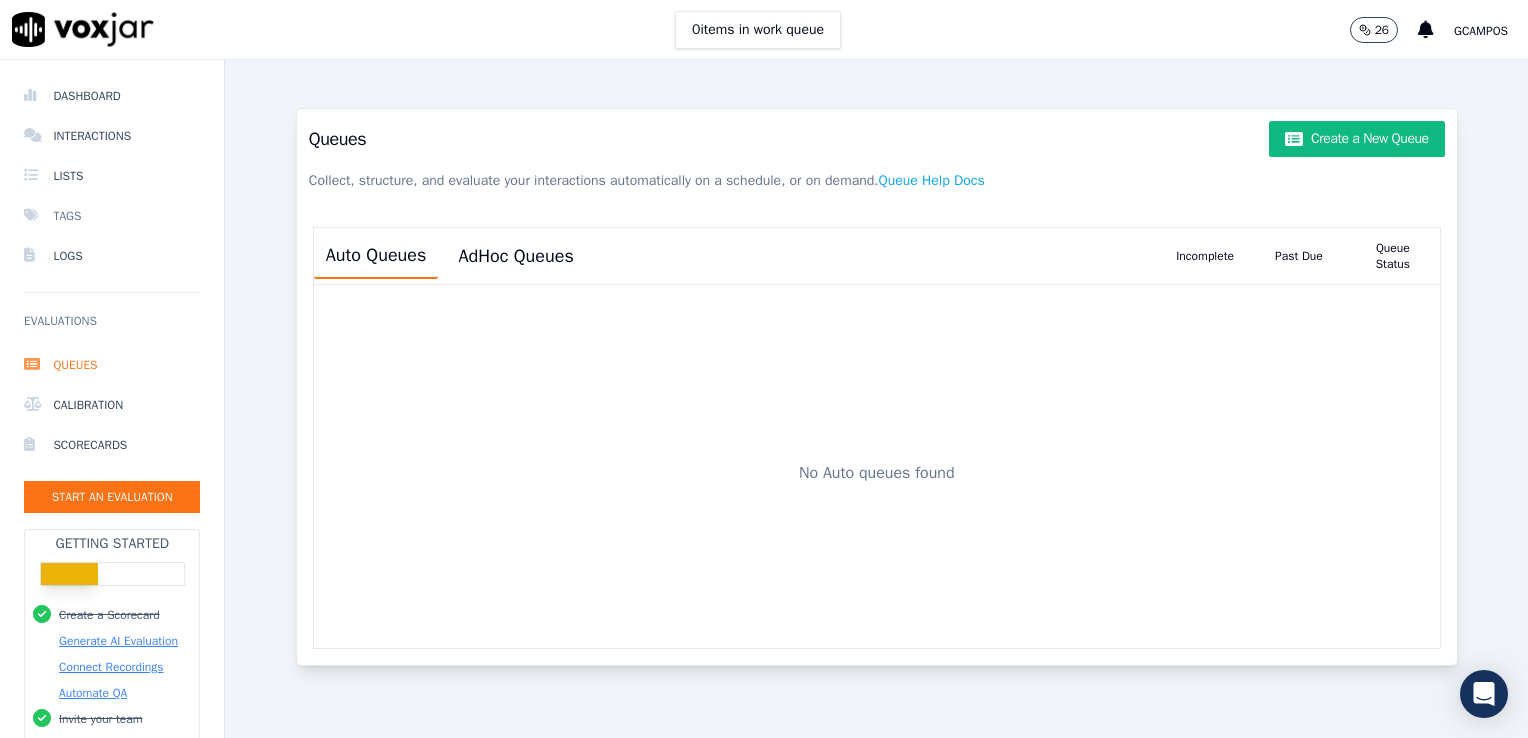 click on "Tags" at bounding box center (112, 216) 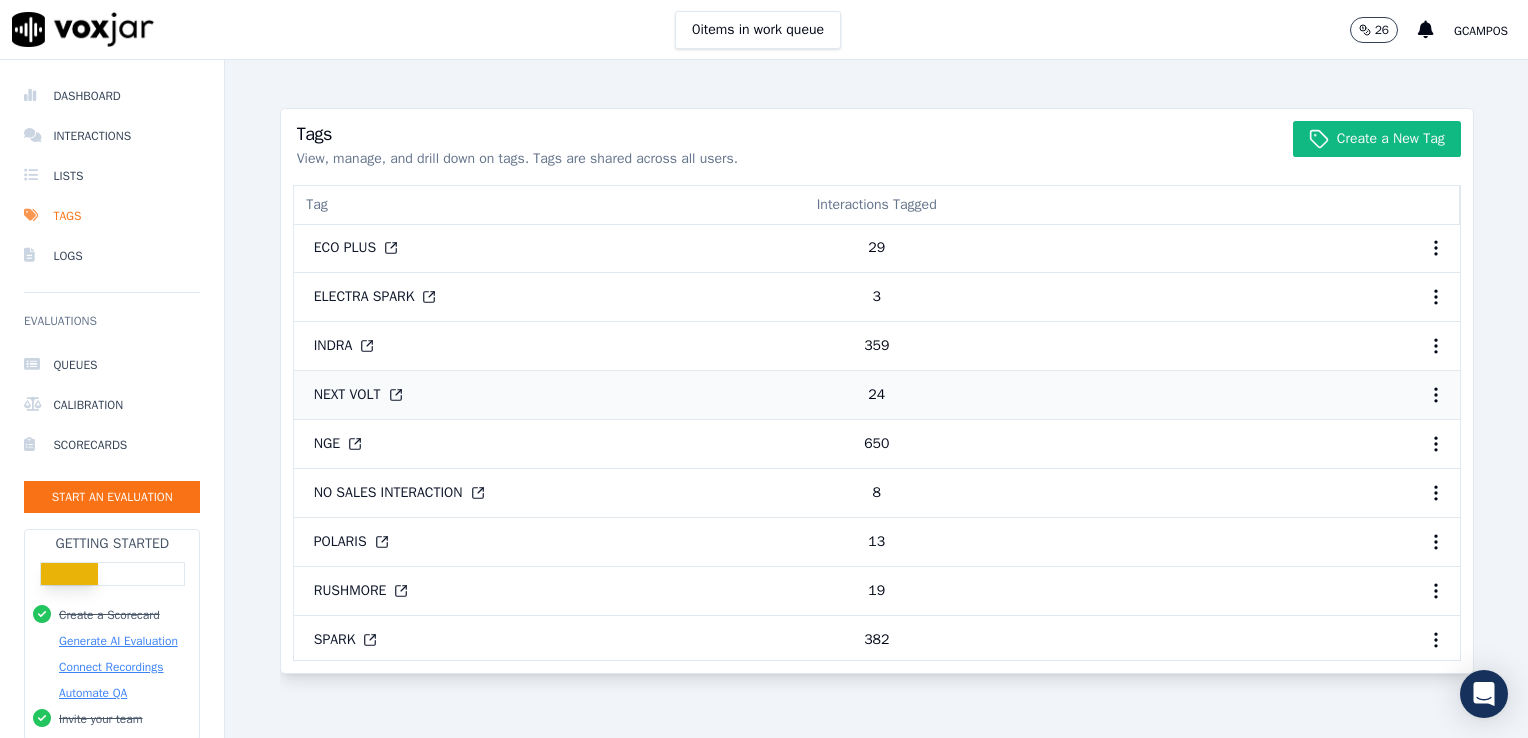 scroll, scrollTop: 0, scrollLeft: 0, axis: both 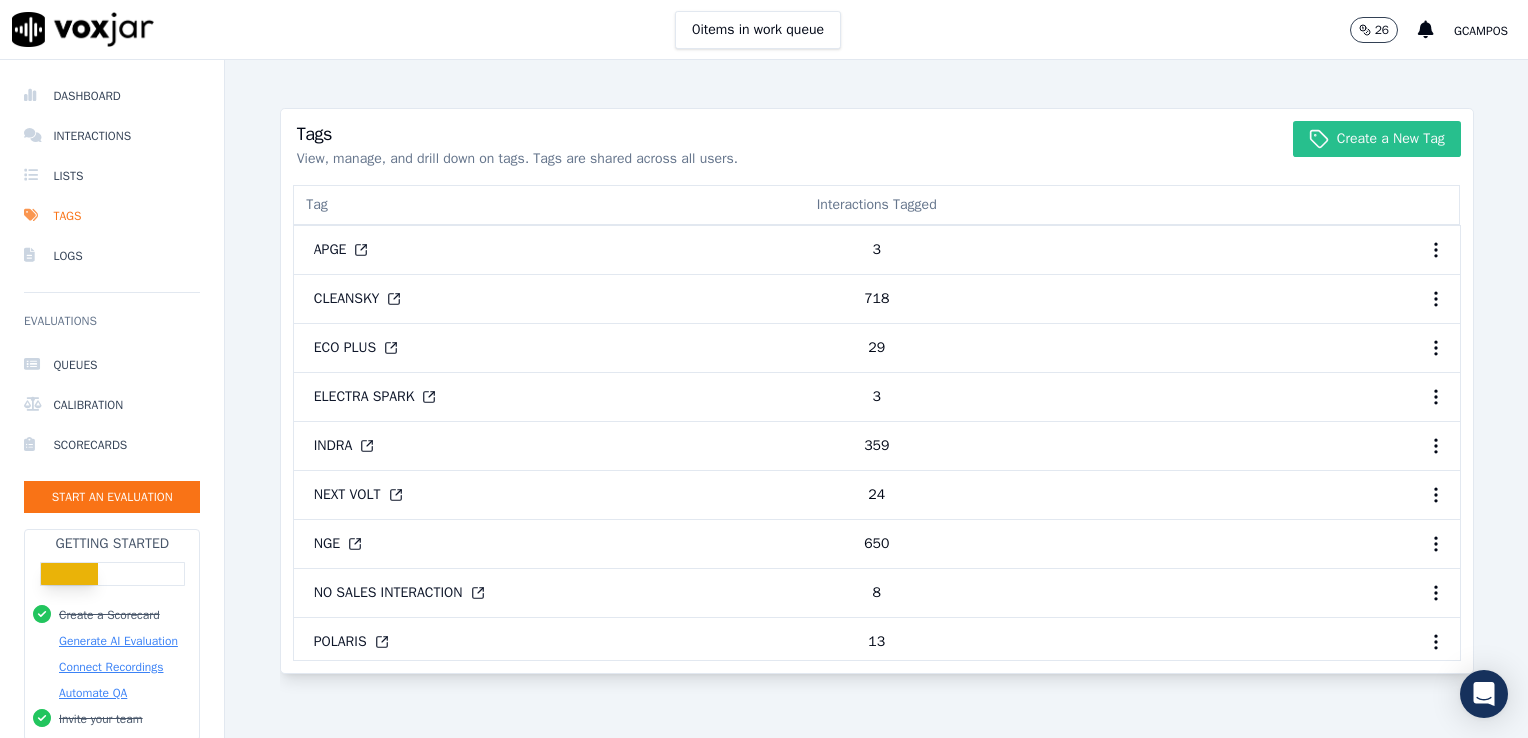 click on "Create a New Tag" at bounding box center (1377, 139) 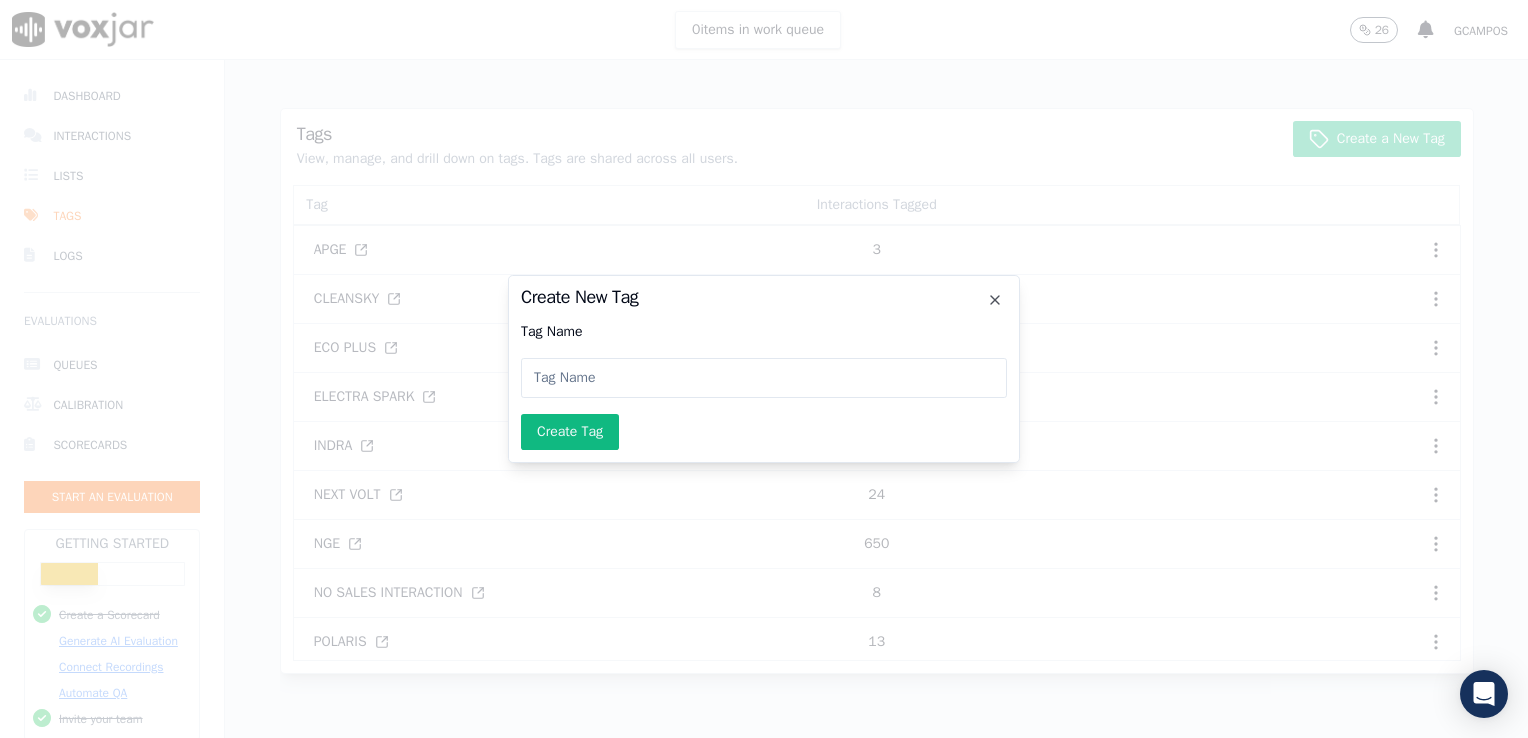 click 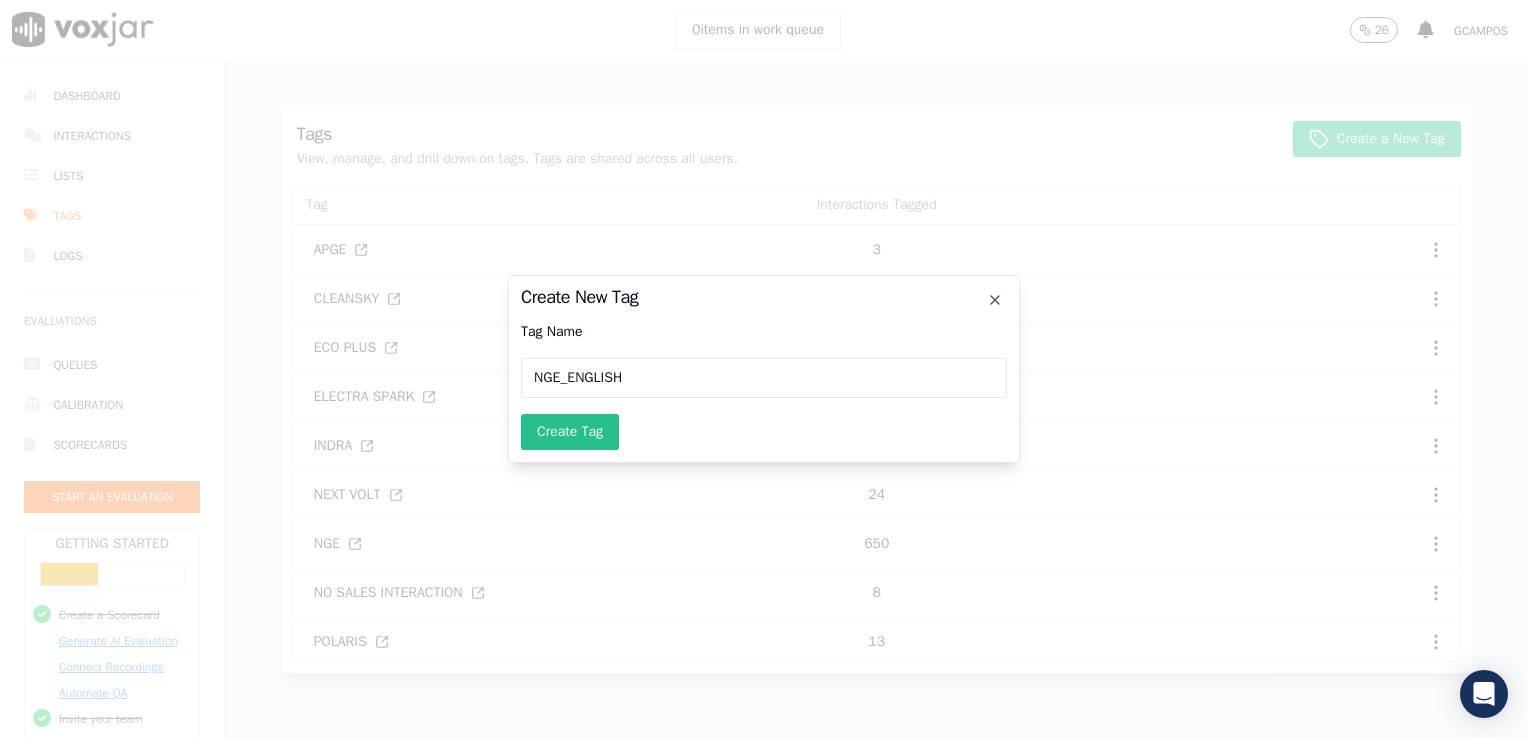 type on "NGE_ENGLISH" 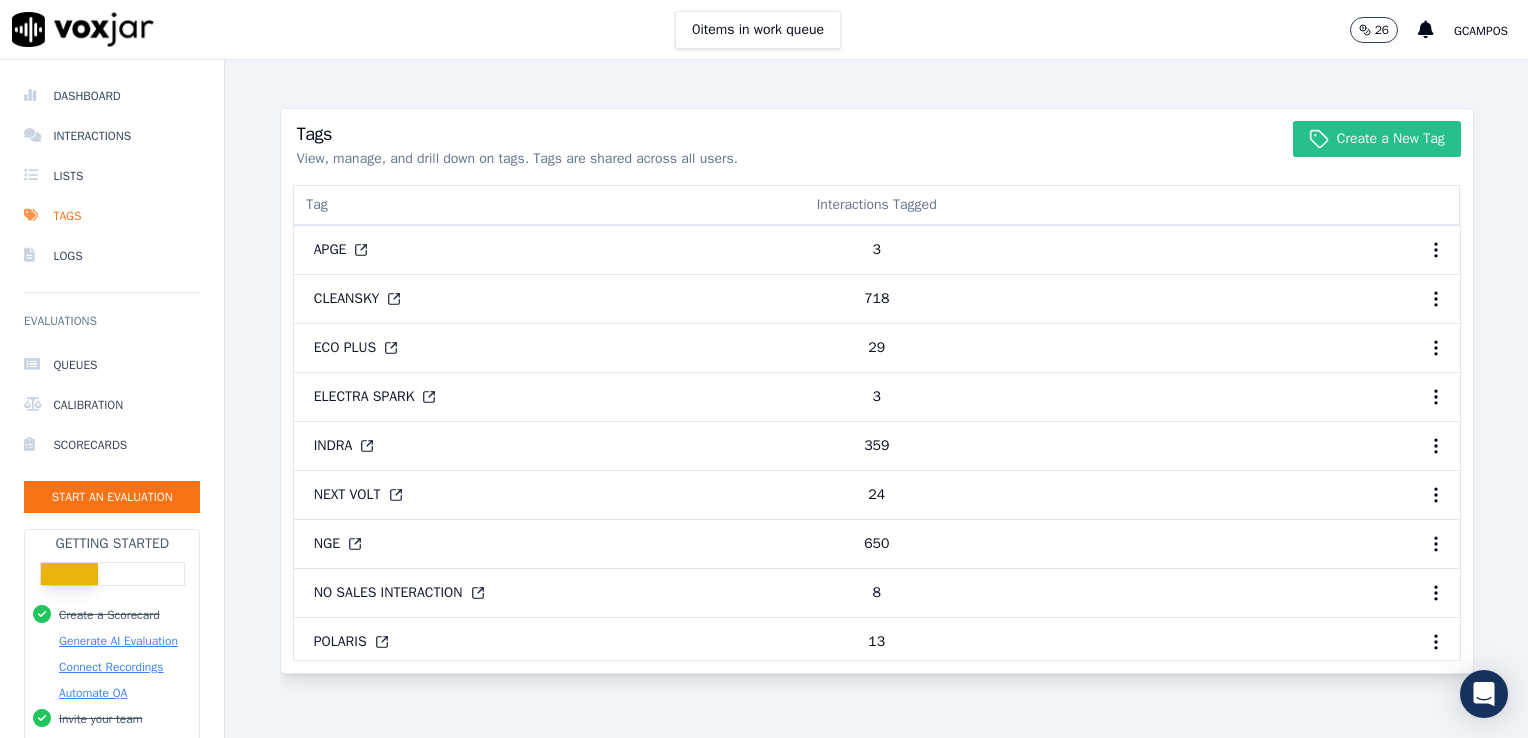 click on "Create a New Tag" at bounding box center (1377, 139) 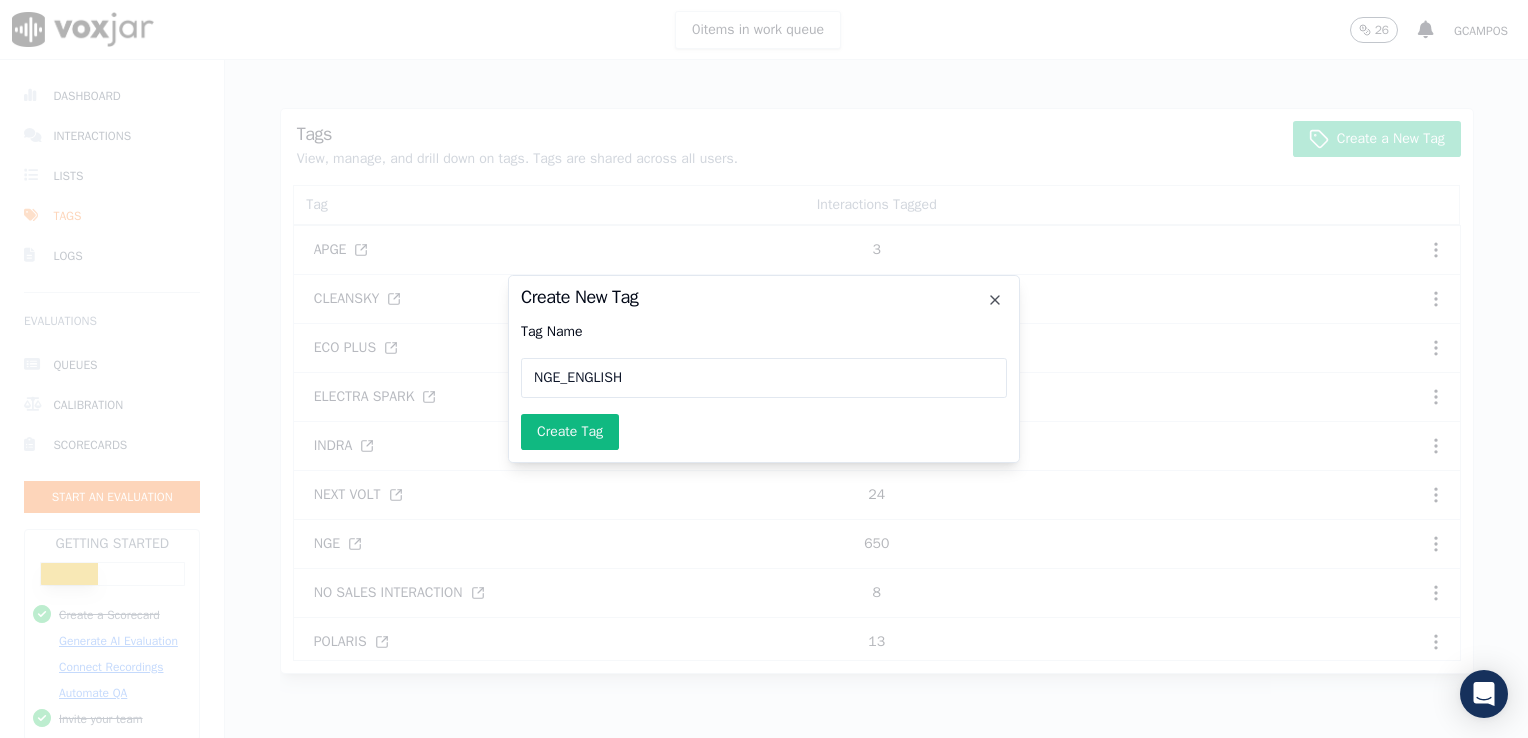 click on "NGE_ENGLISH" 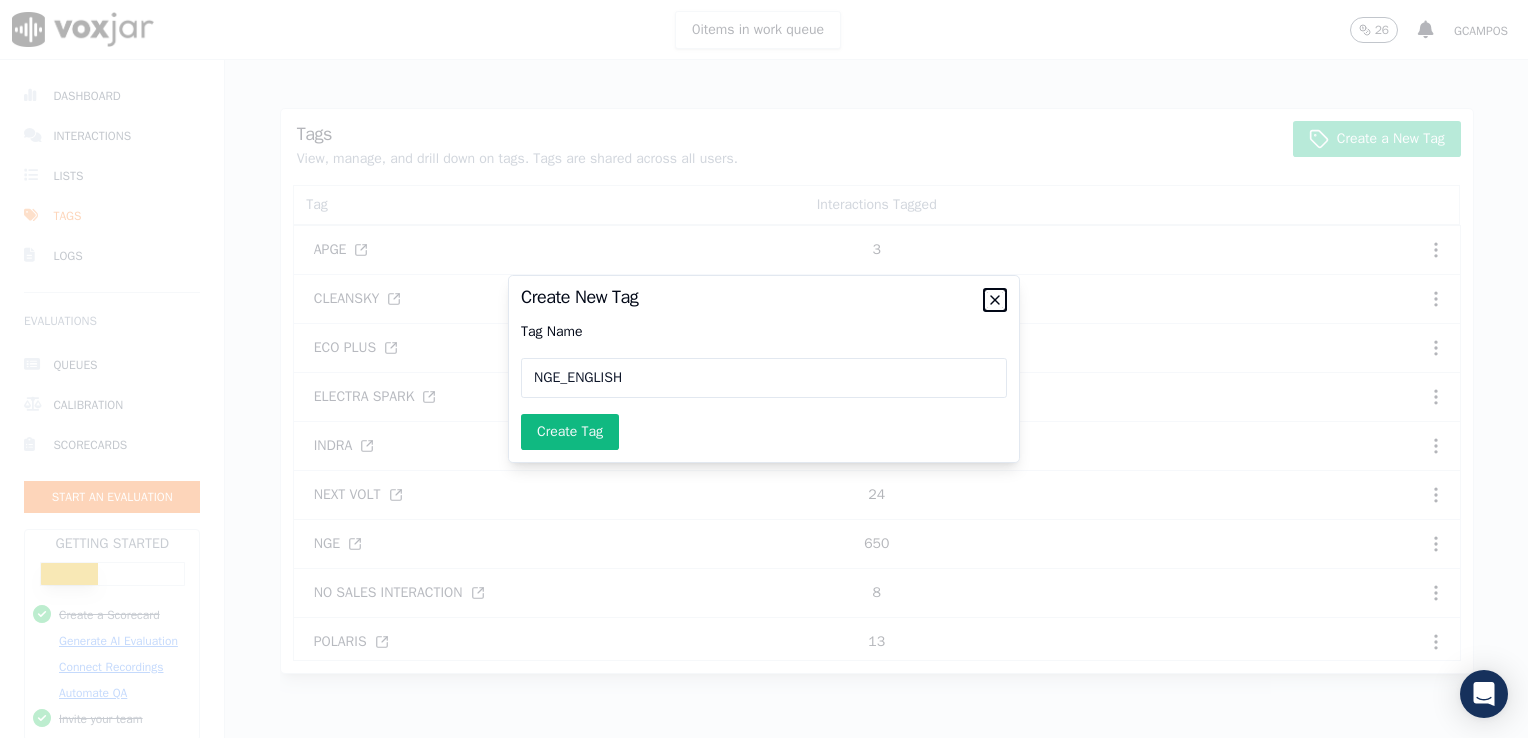 click 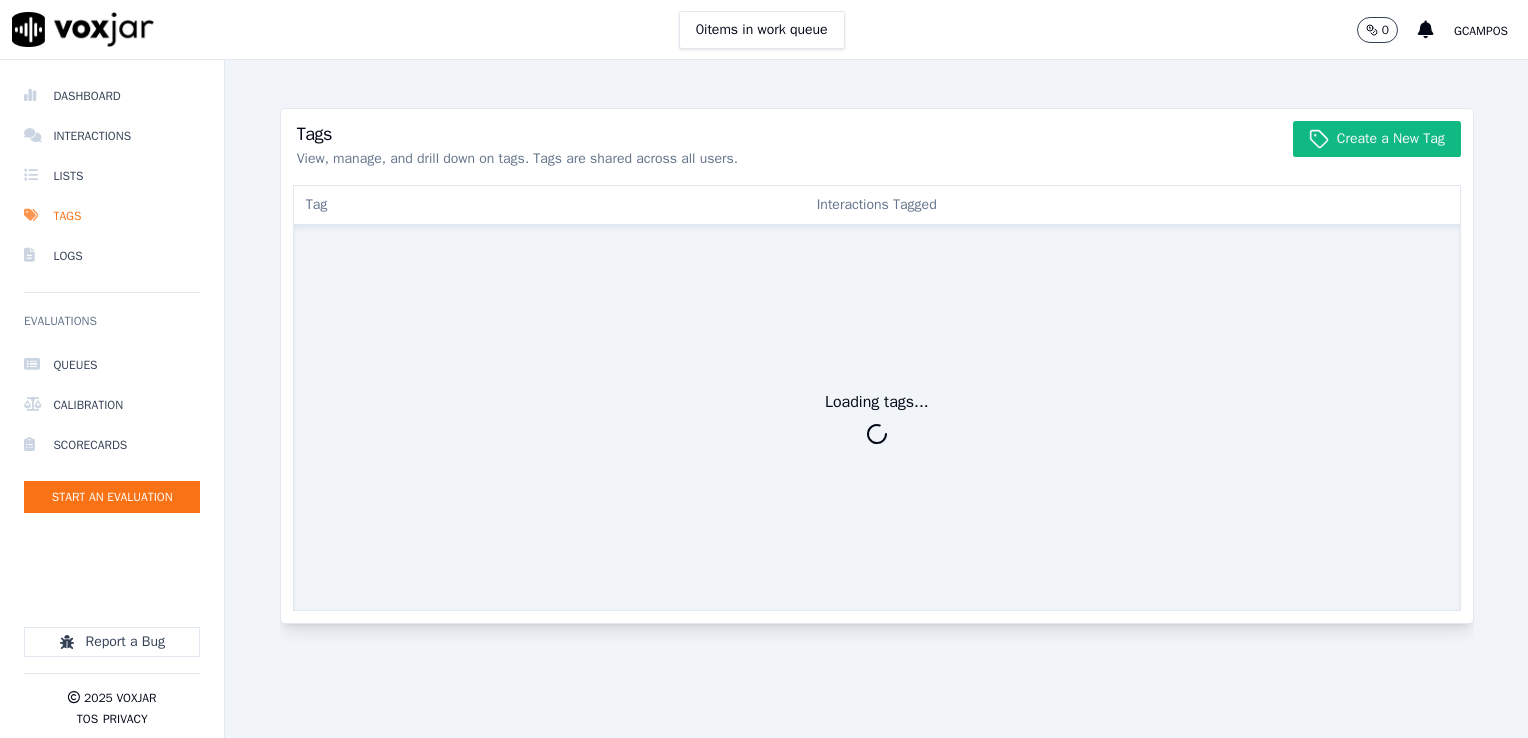 scroll, scrollTop: 0, scrollLeft: 0, axis: both 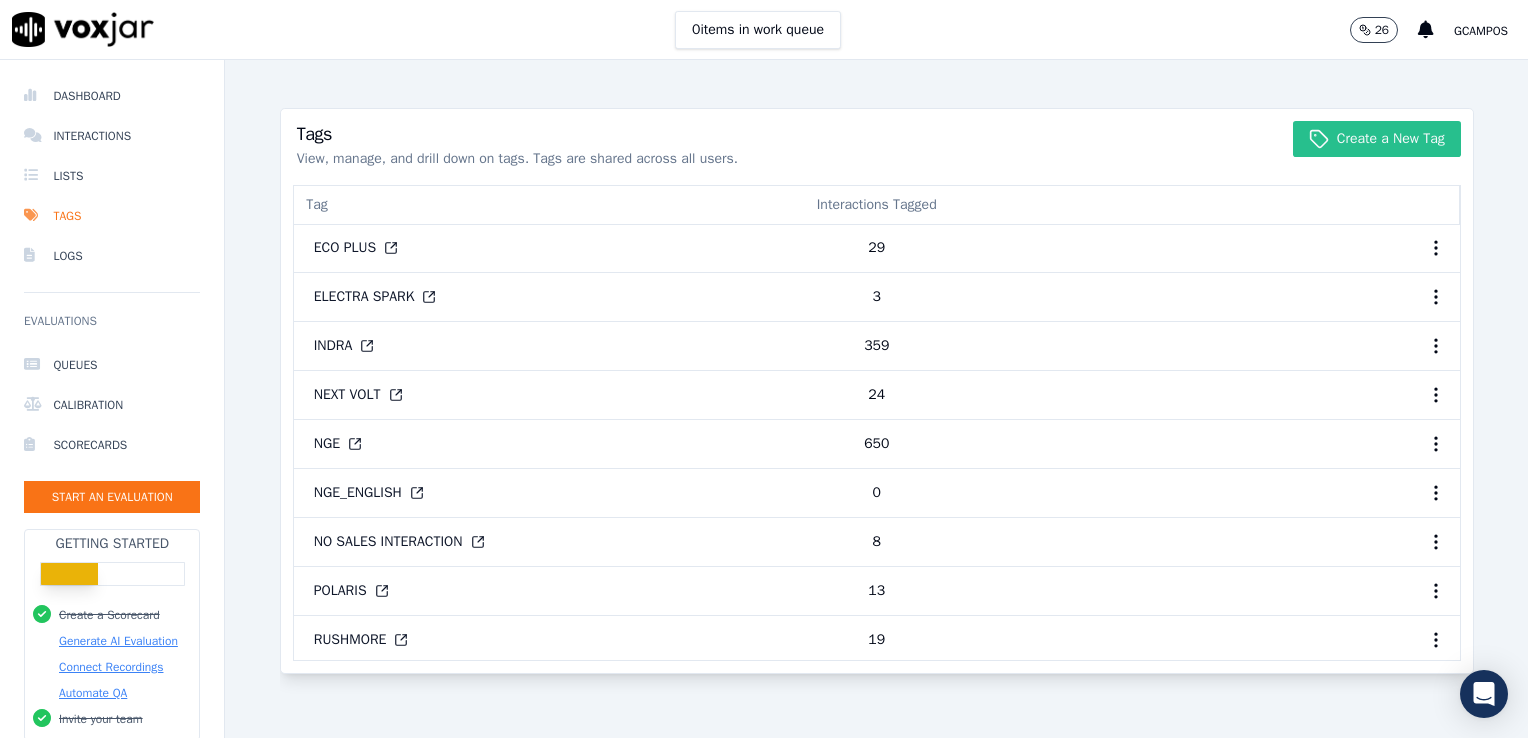 click on "Create a New Tag" at bounding box center [1377, 139] 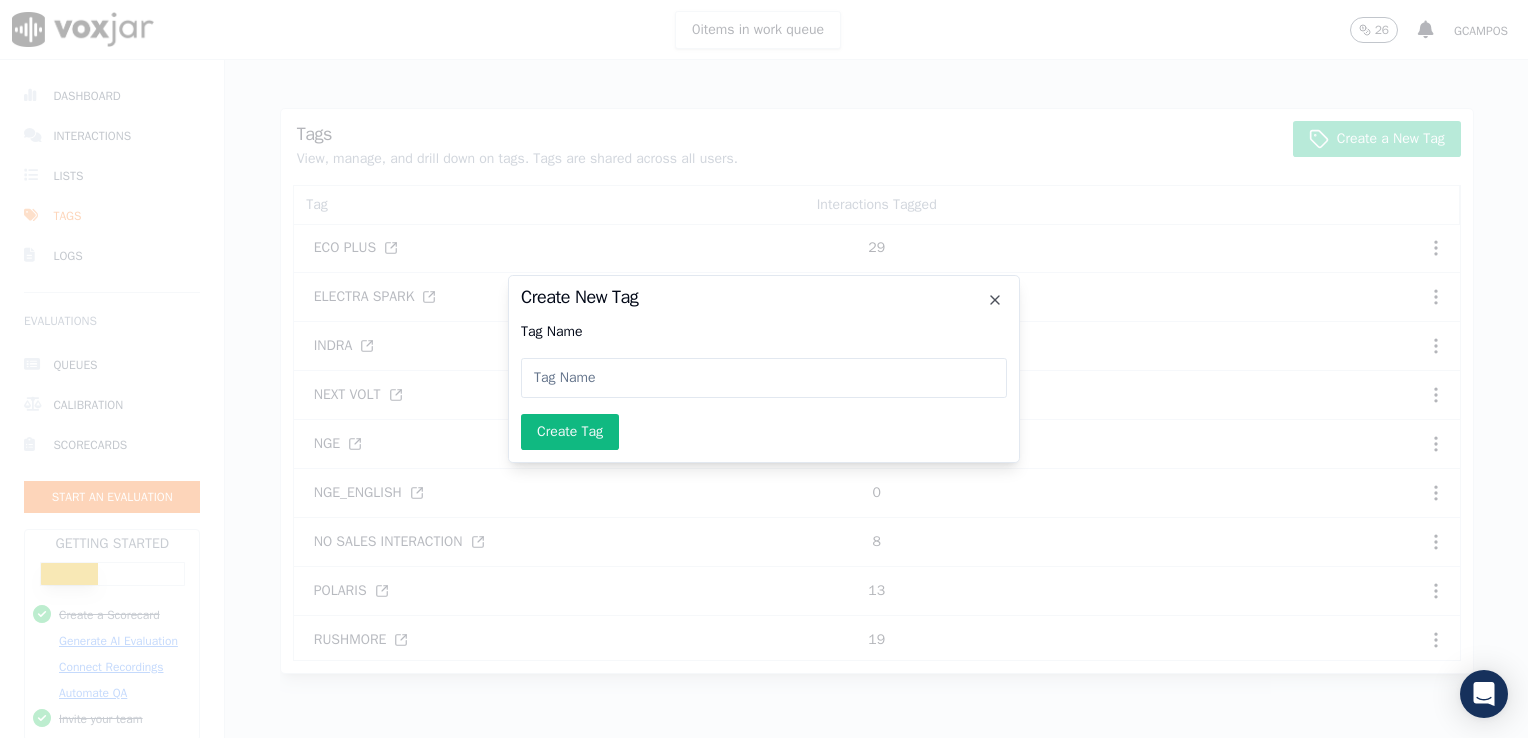 click 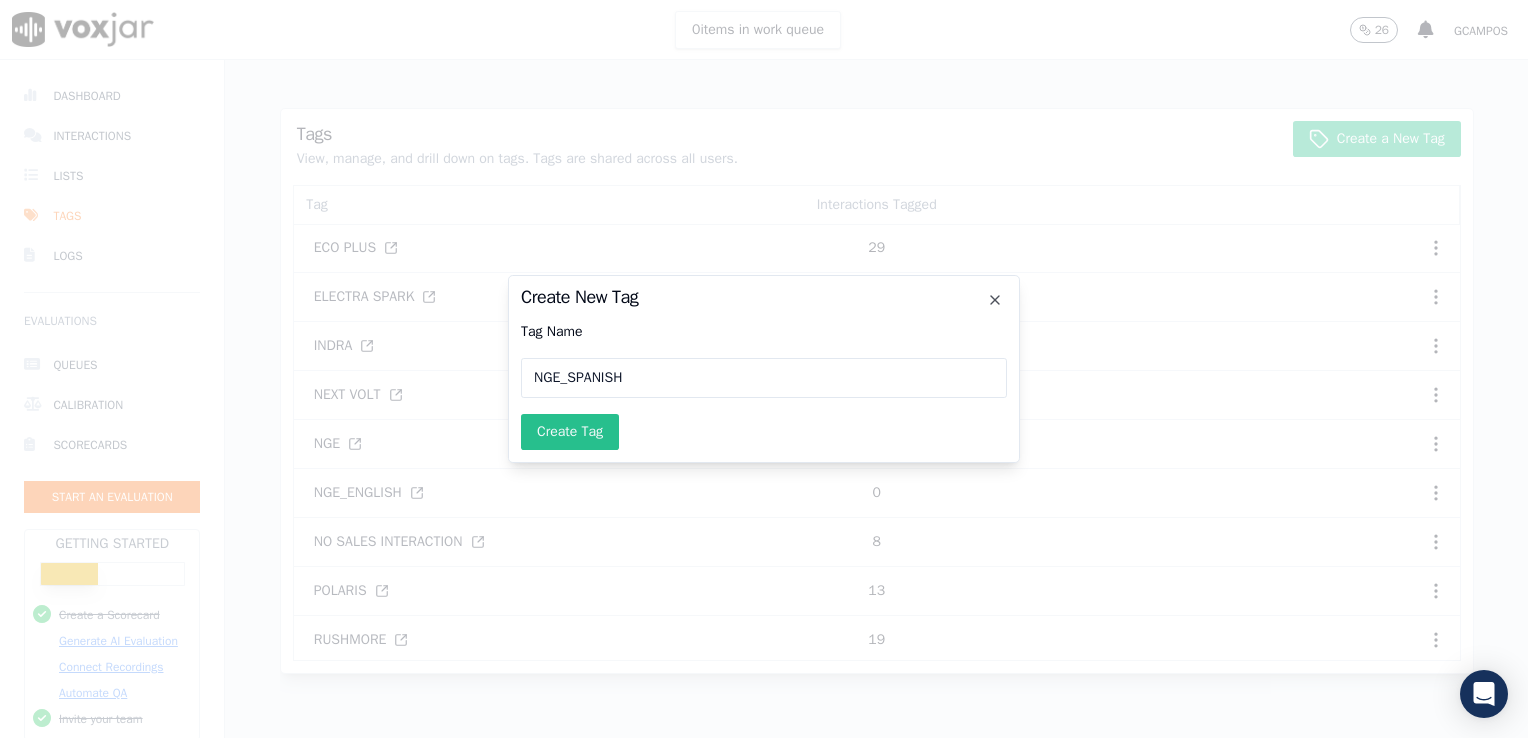 type on "NGE_SPANISH" 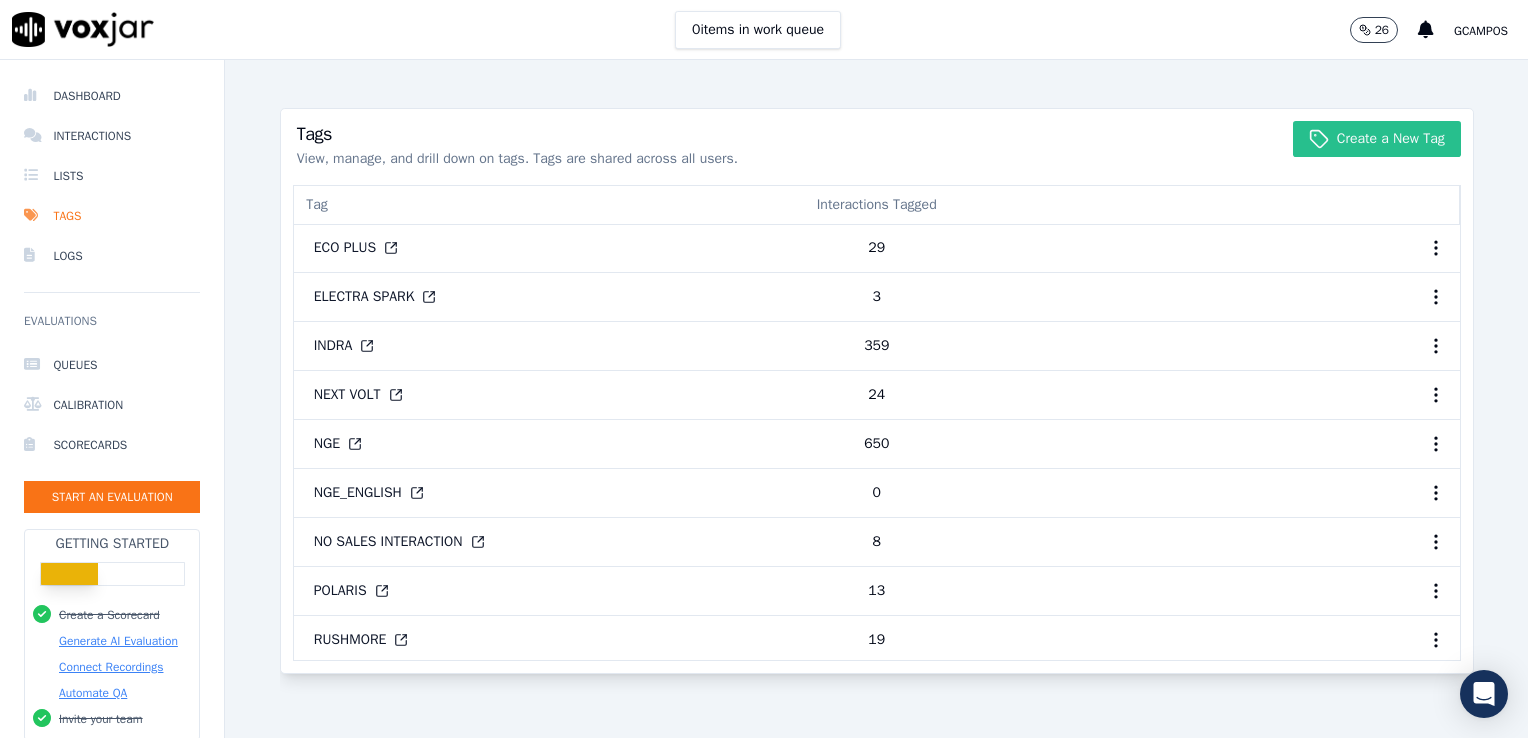 click on "Create a New Tag" at bounding box center [1377, 139] 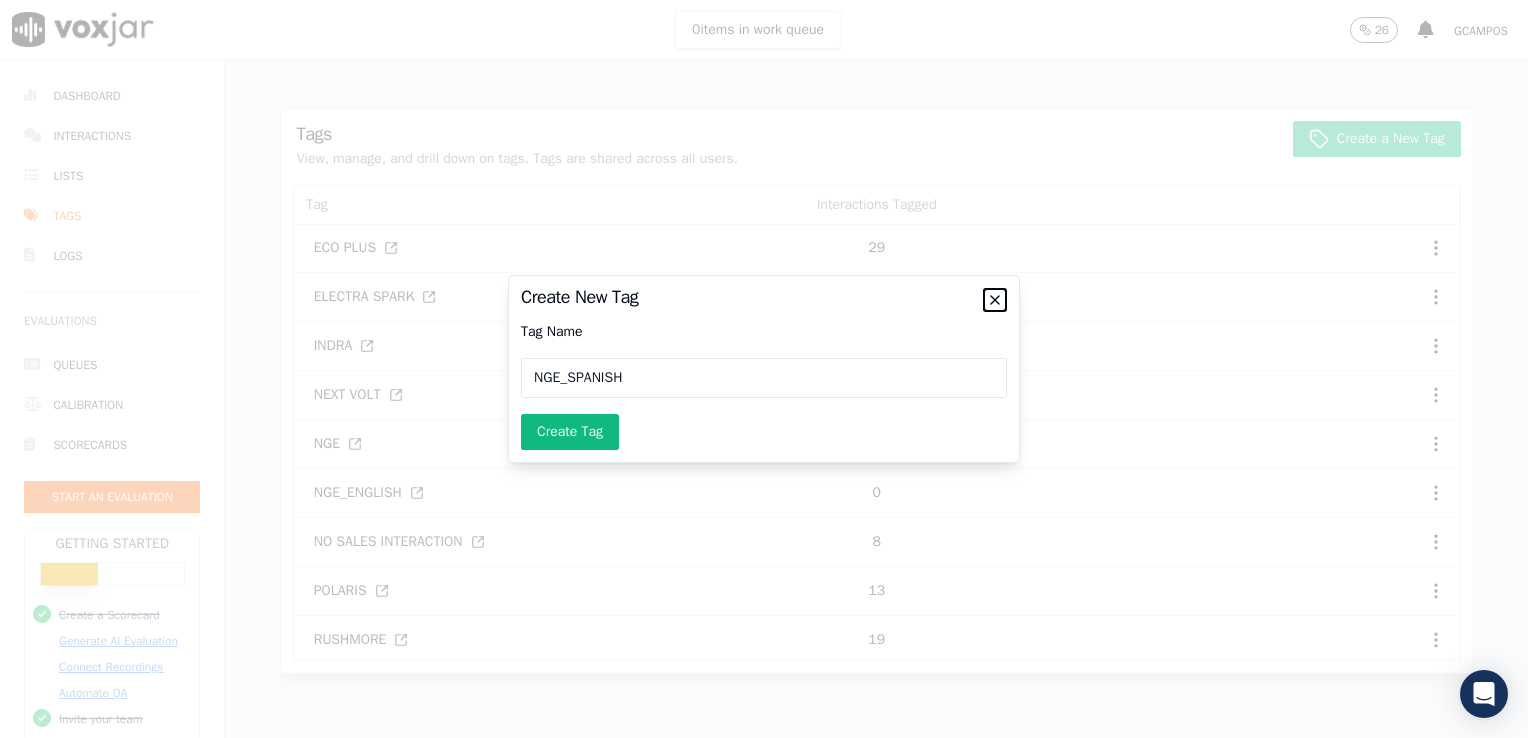 click 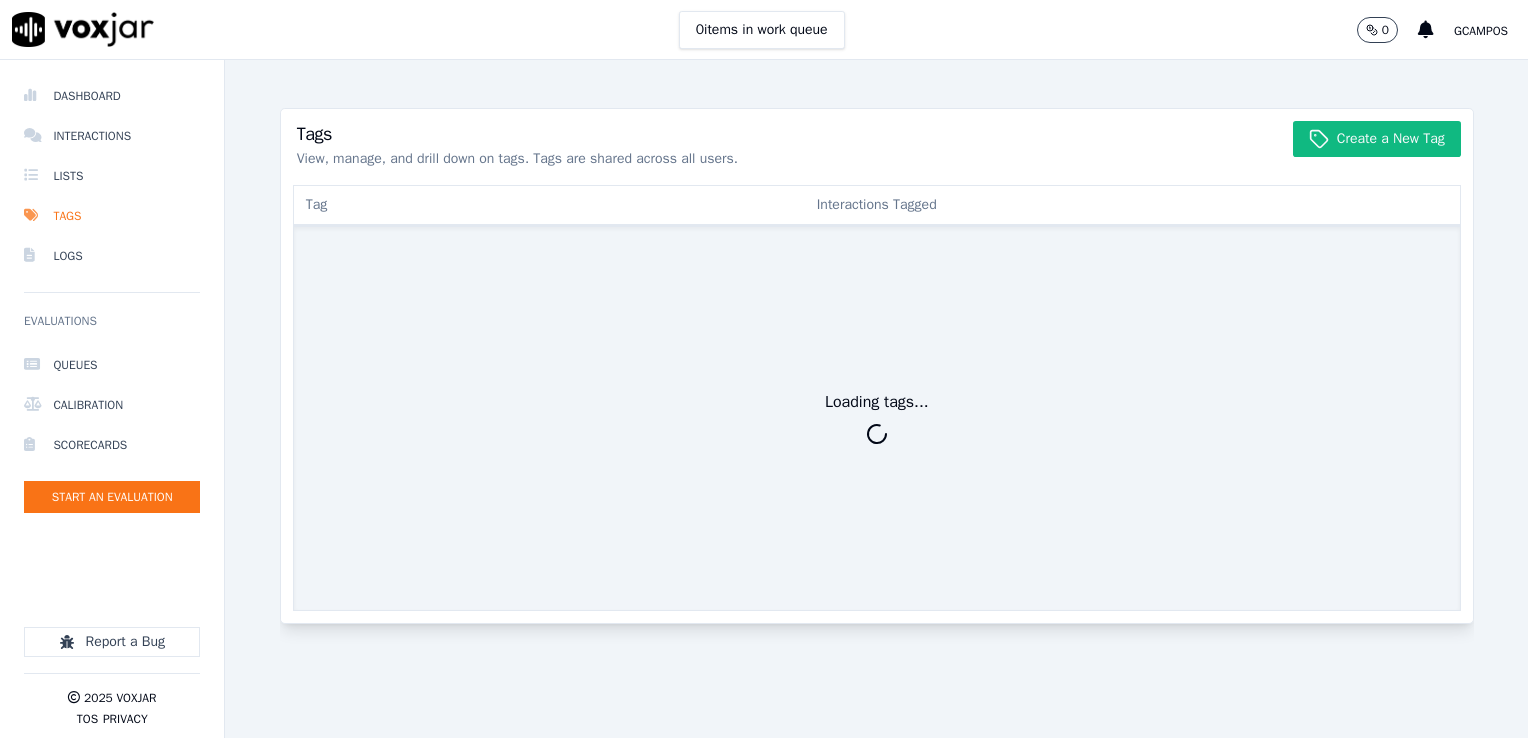 scroll, scrollTop: 0, scrollLeft: 0, axis: both 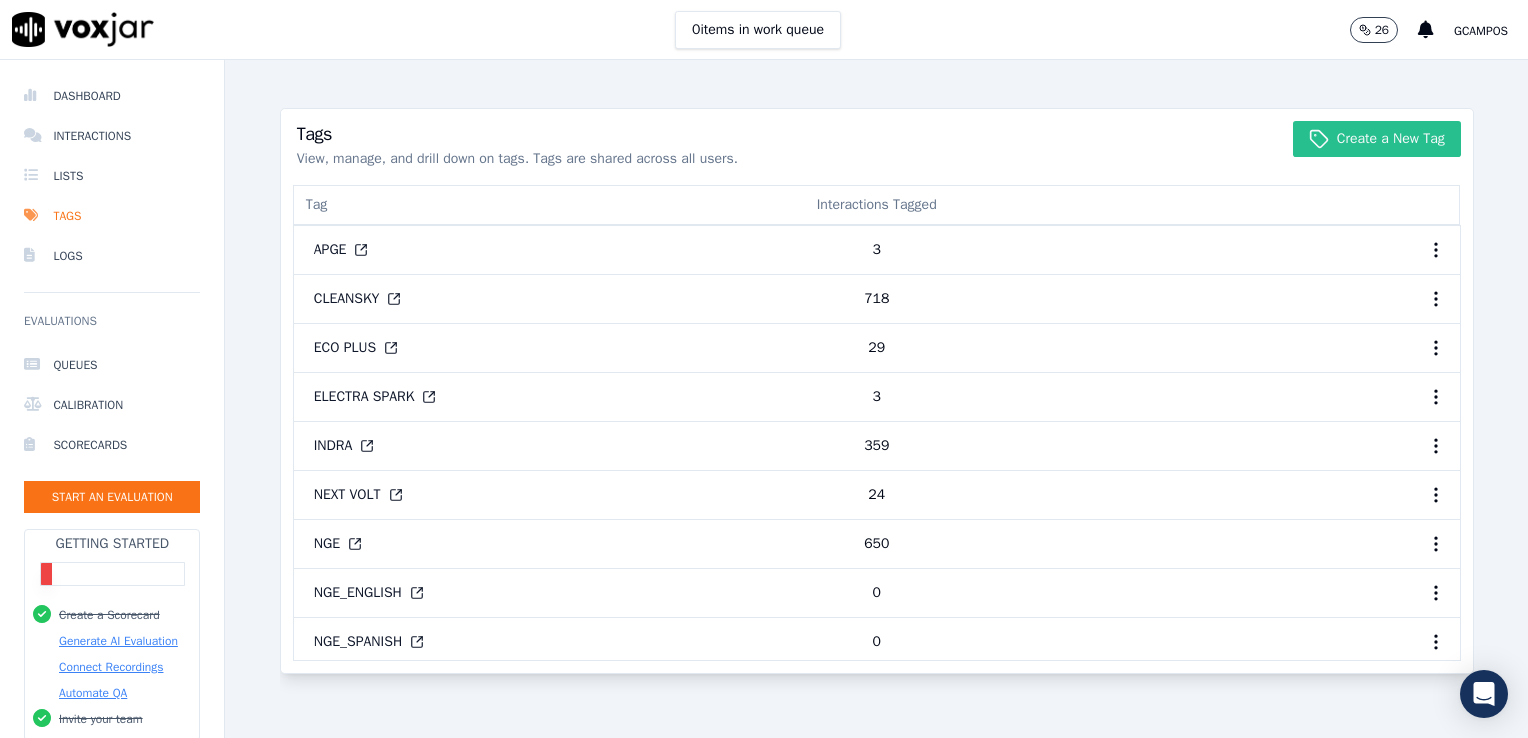 click on "Create a New Tag" at bounding box center (1377, 139) 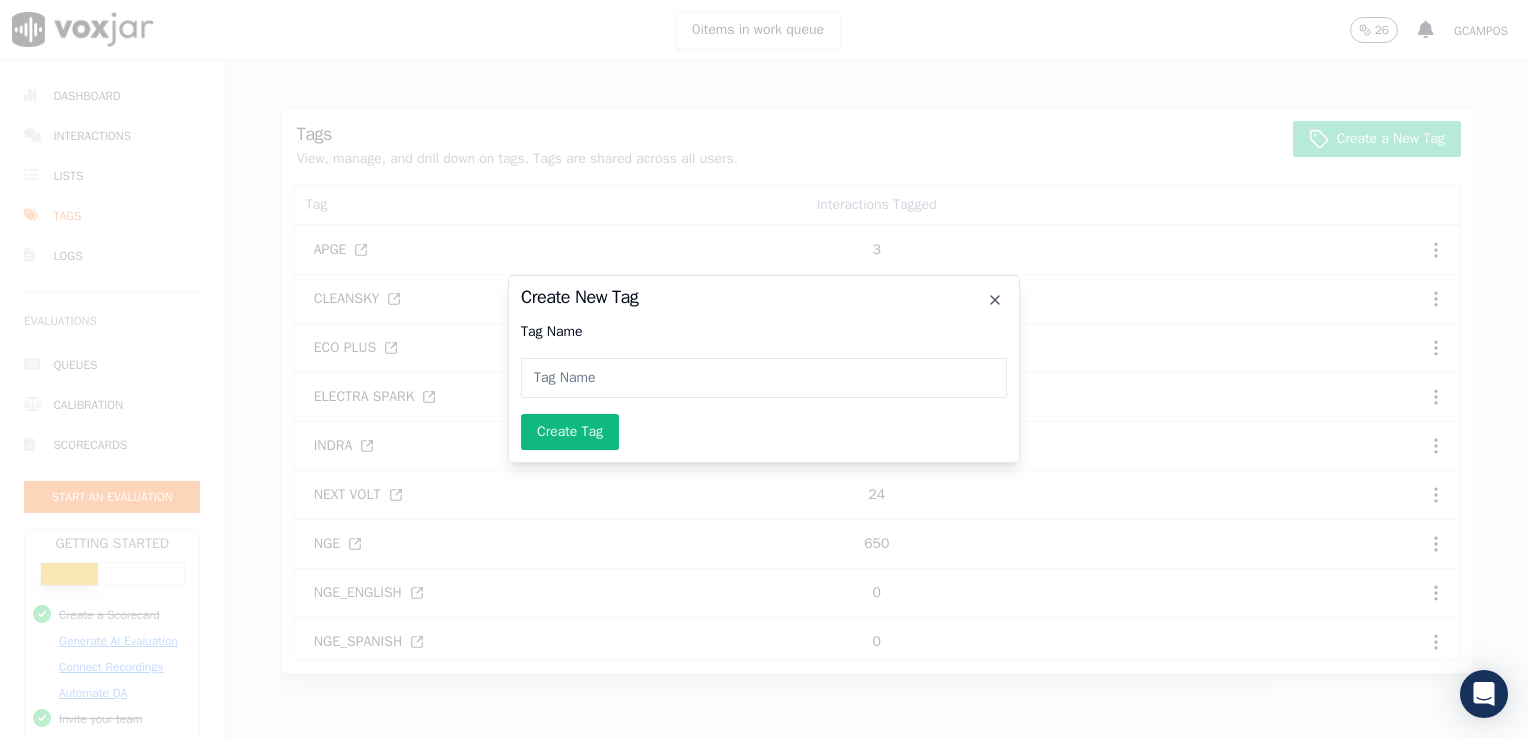 click 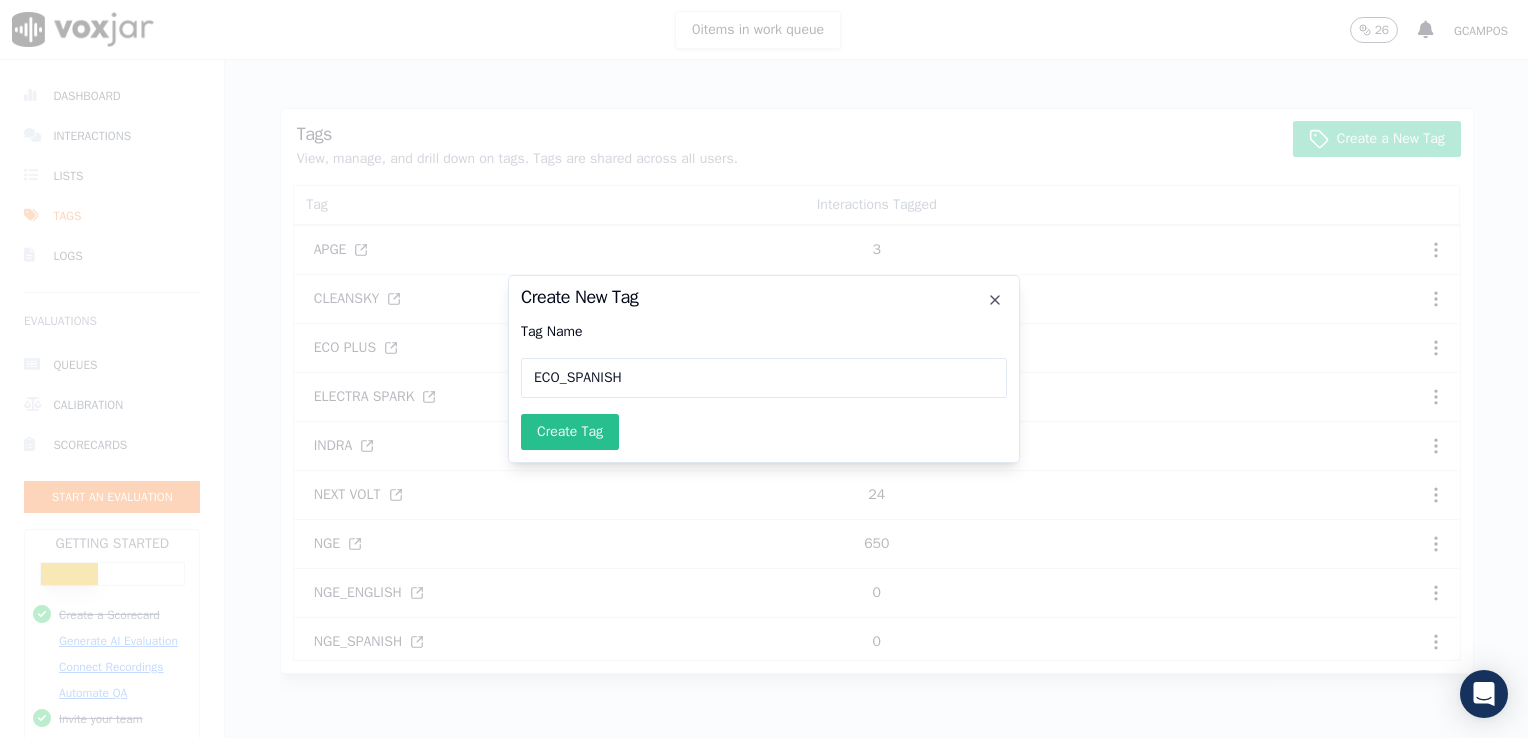 type on "ECO_SPANISH" 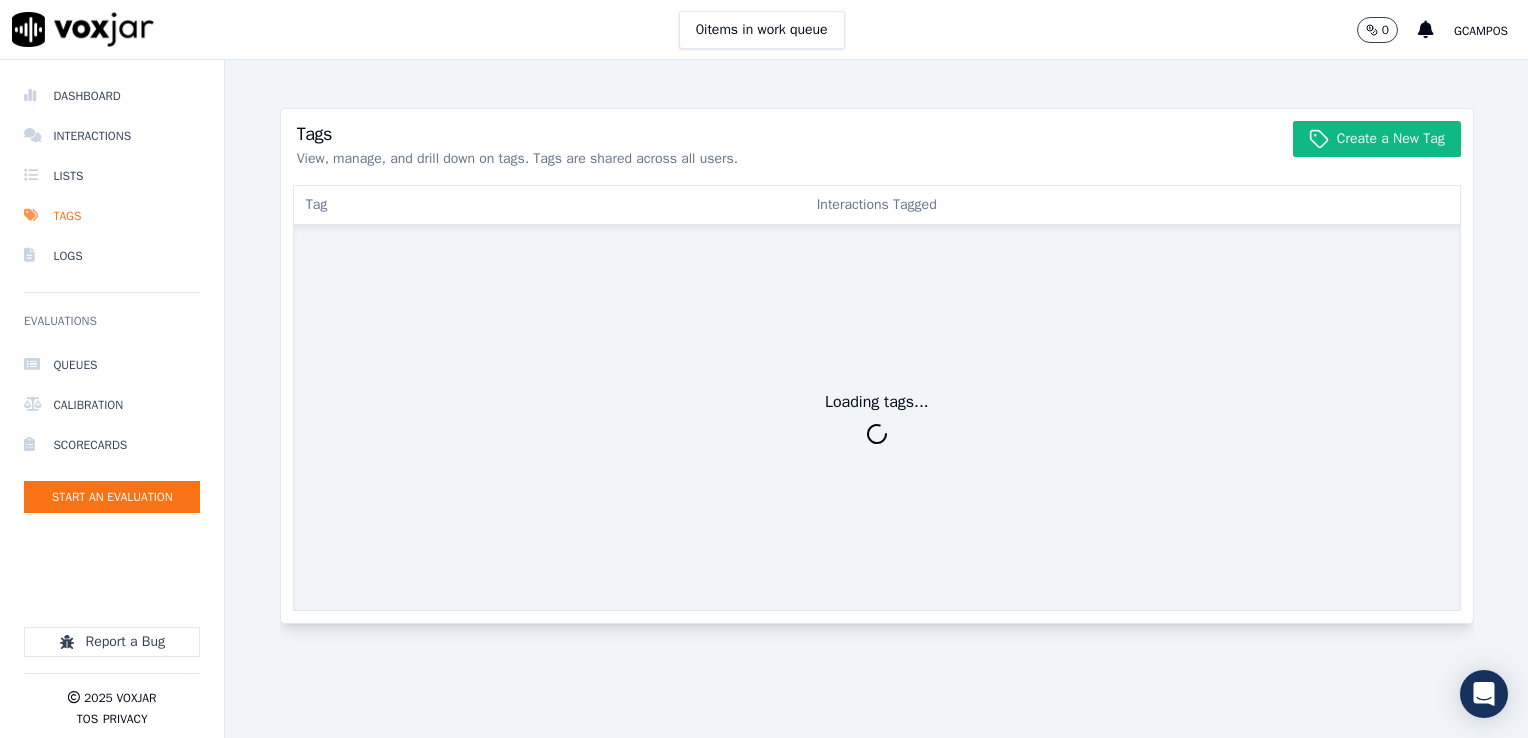 scroll, scrollTop: 0, scrollLeft: 0, axis: both 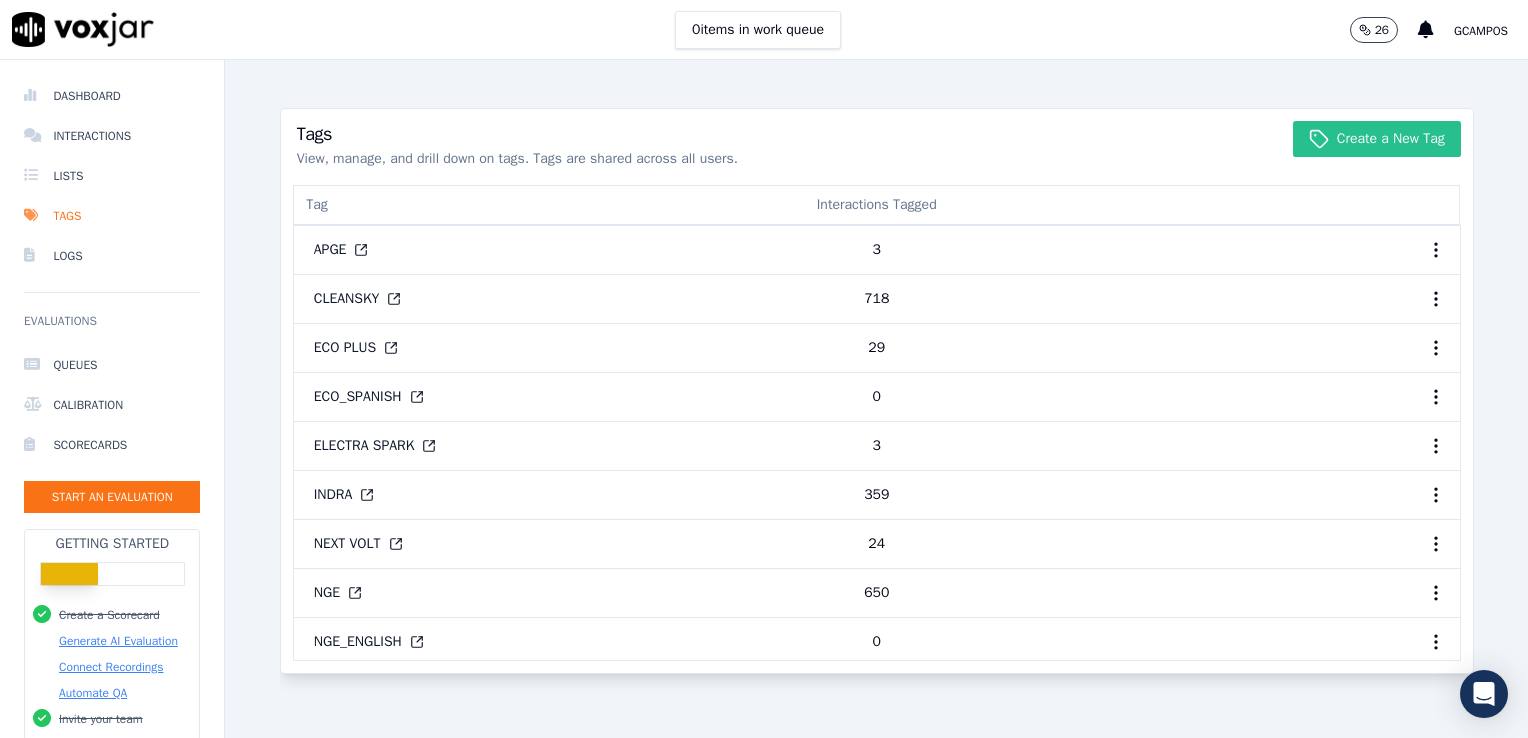 click on "Create a New Tag" at bounding box center [1377, 139] 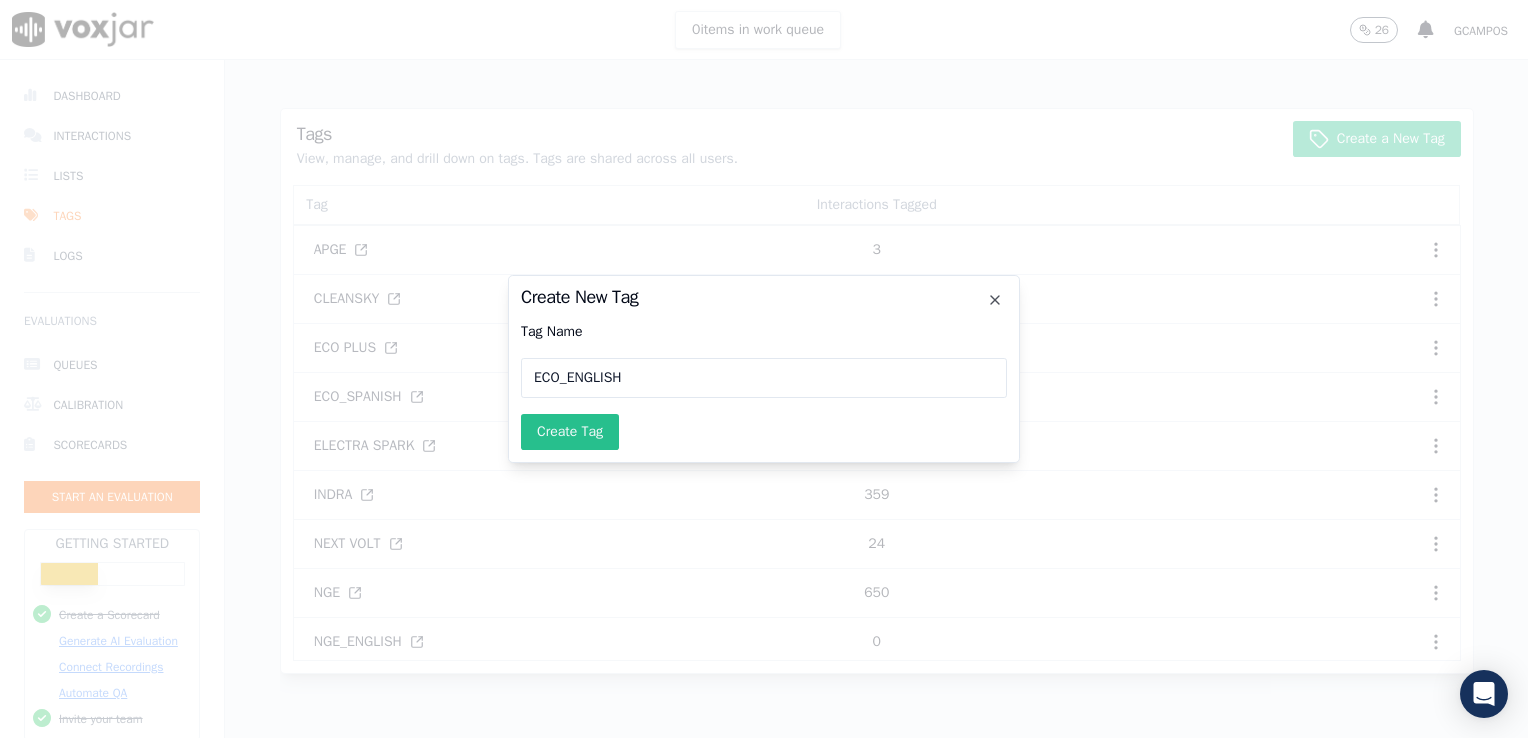 type on "ECO_ENGLISH" 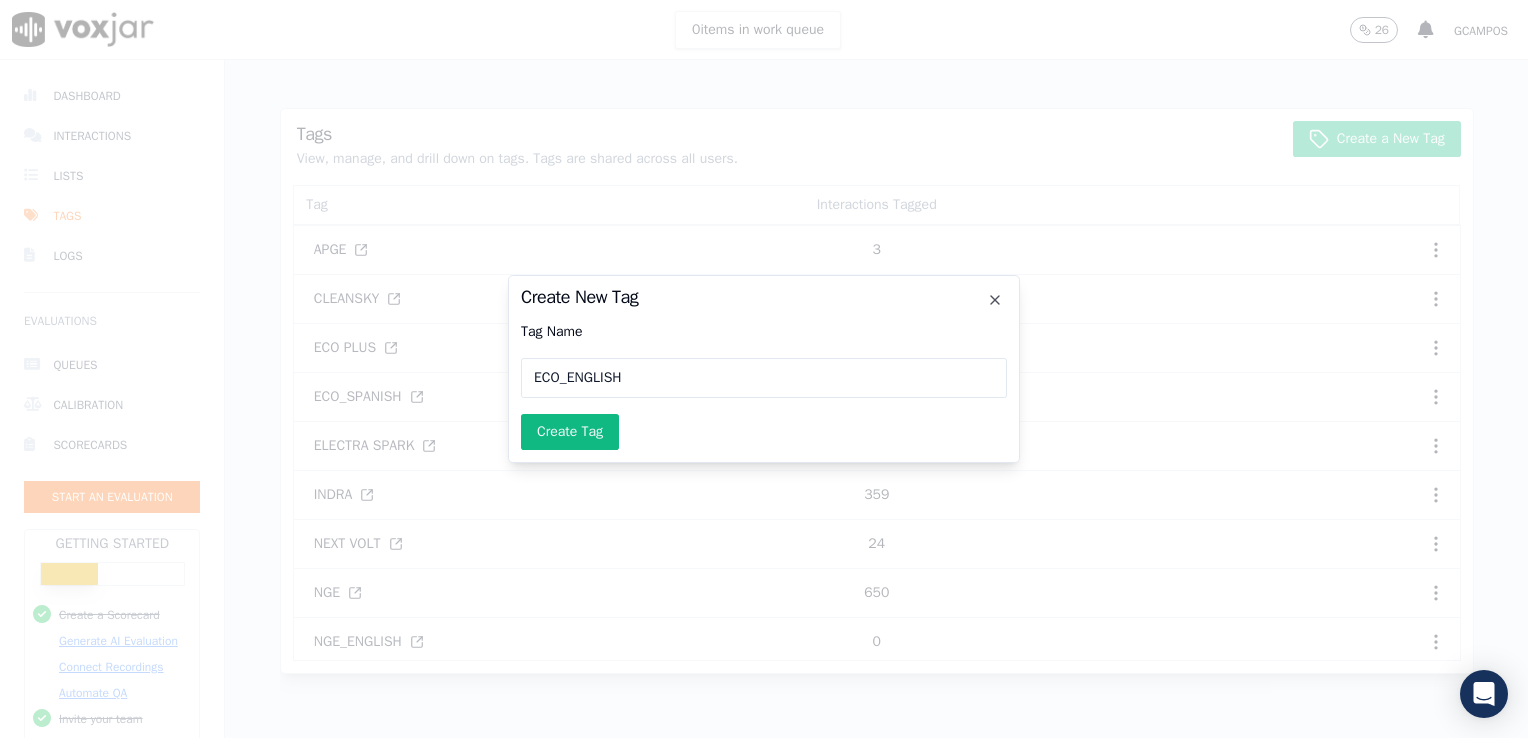 click on "Create Tag" 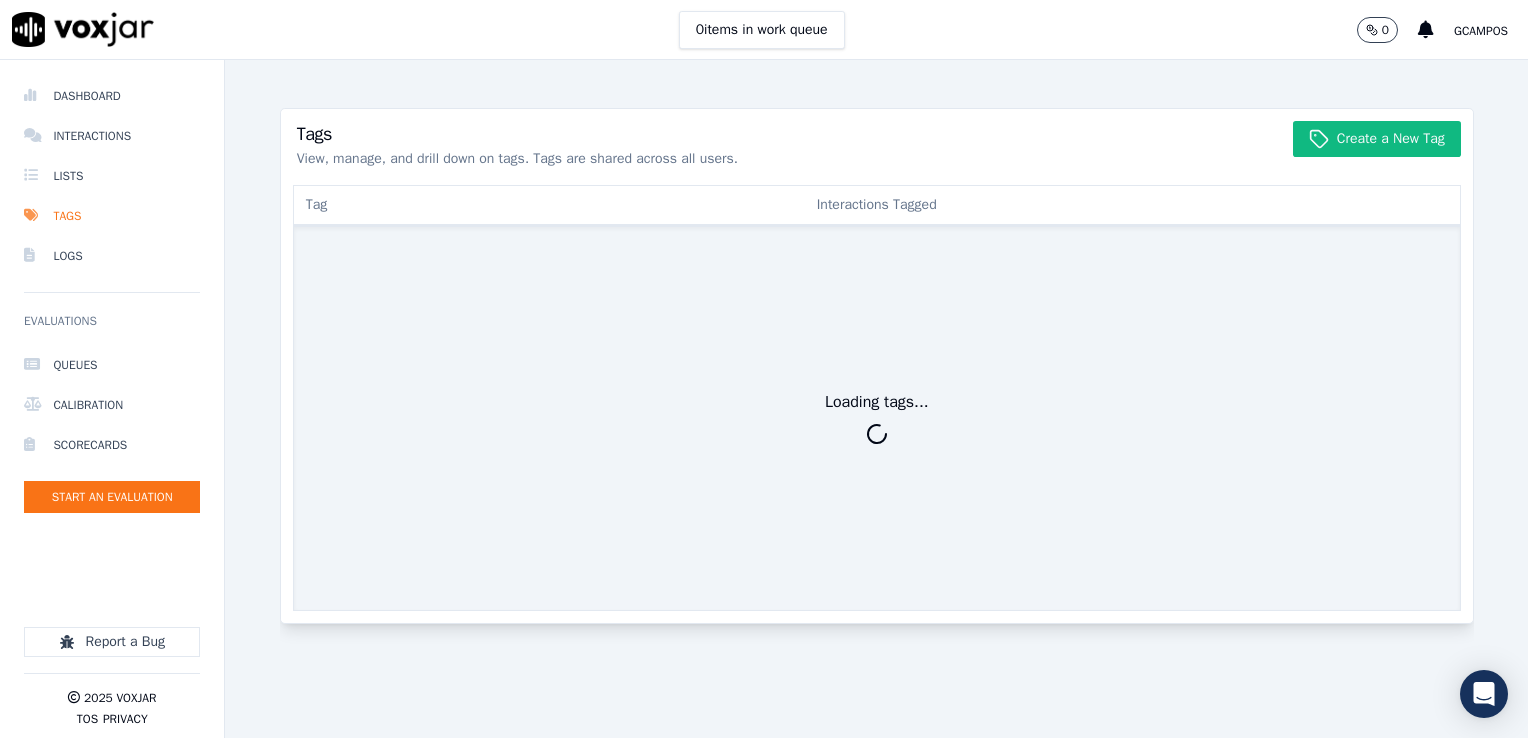 scroll, scrollTop: 0, scrollLeft: 0, axis: both 